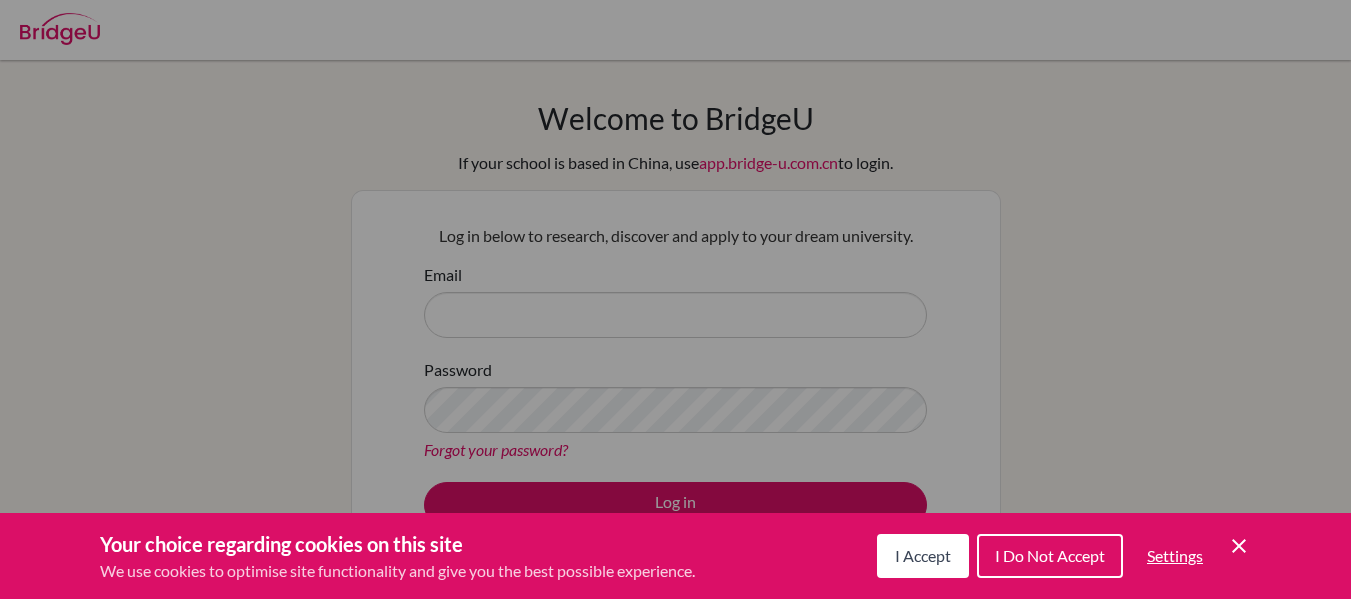 scroll, scrollTop: 0, scrollLeft: 0, axis: both 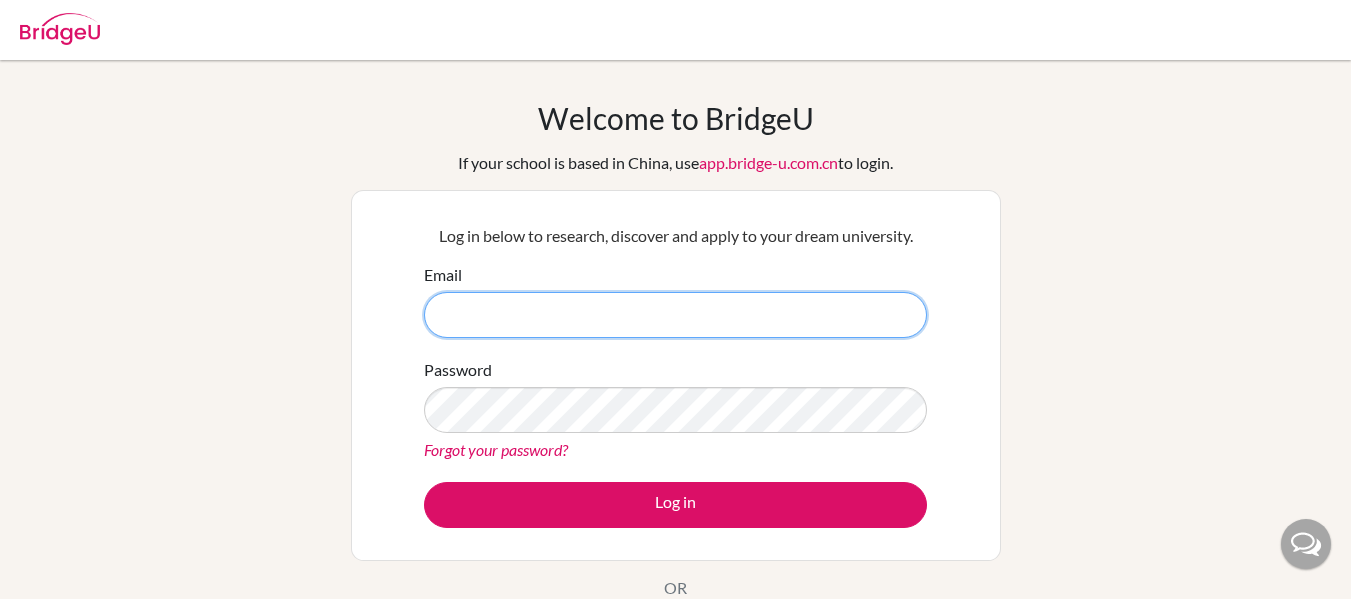 click on "Email" at bounding box center [675, 315] 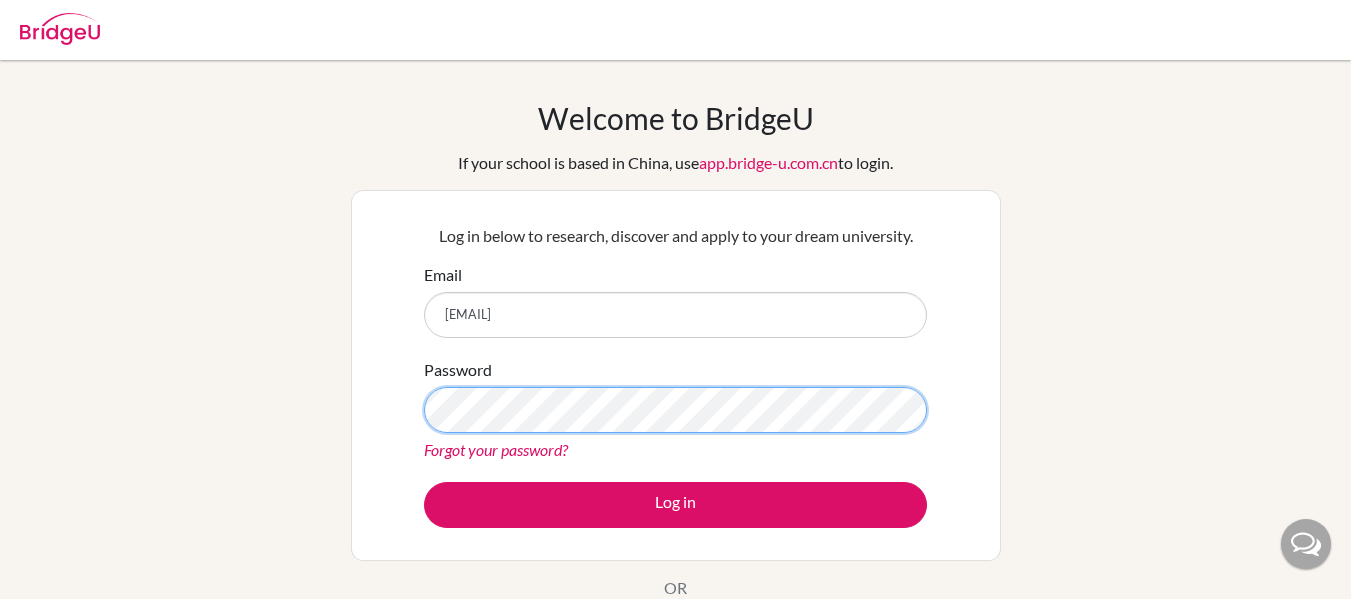 click on "Log in" at bounding box center [675, 505] 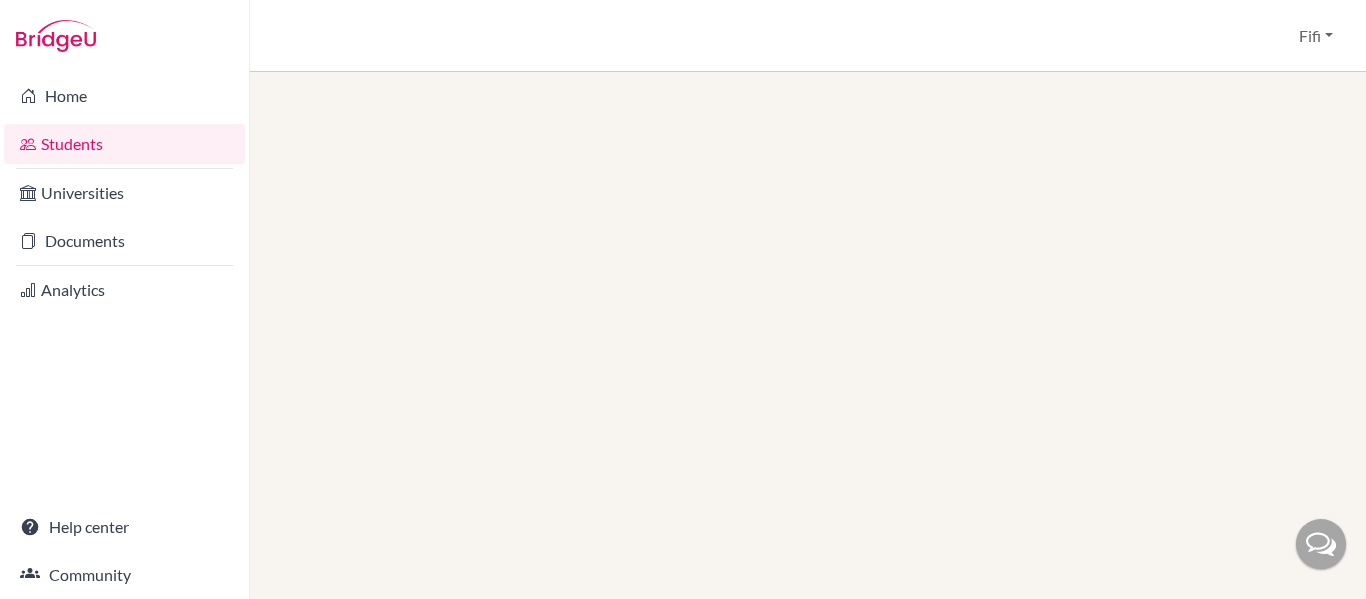 scroll, scrollTop: 0, scrollLeft: 0, axis: both 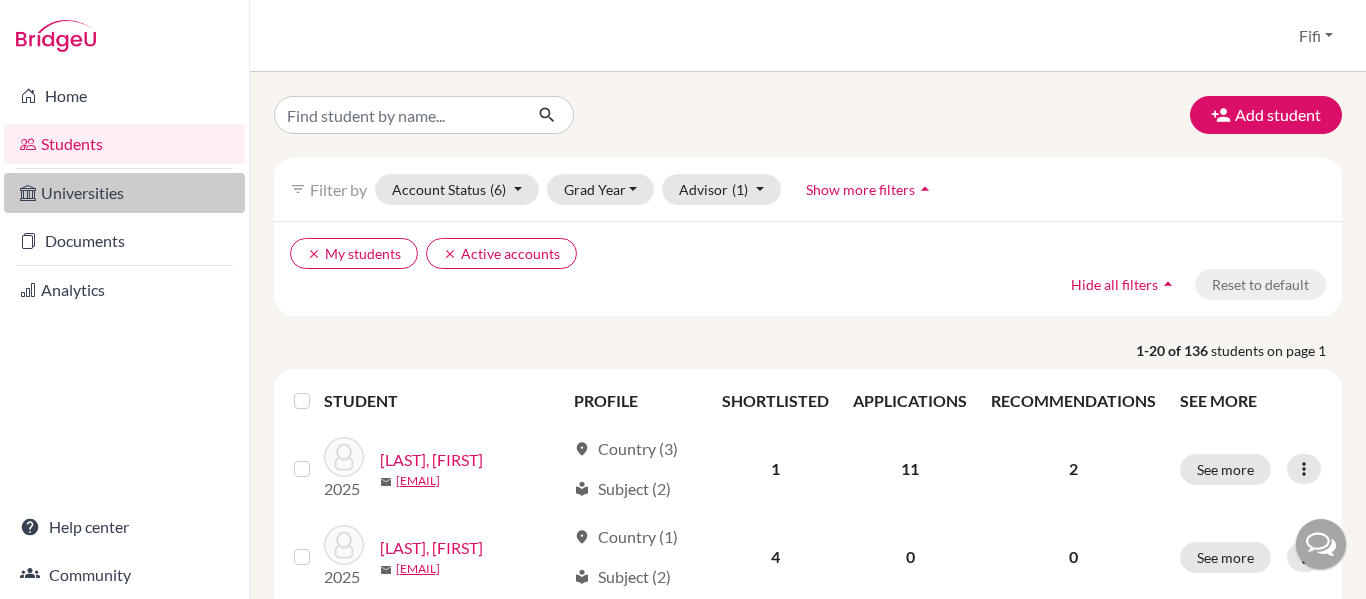 click on "Universities" at bounding box center [124, 193] 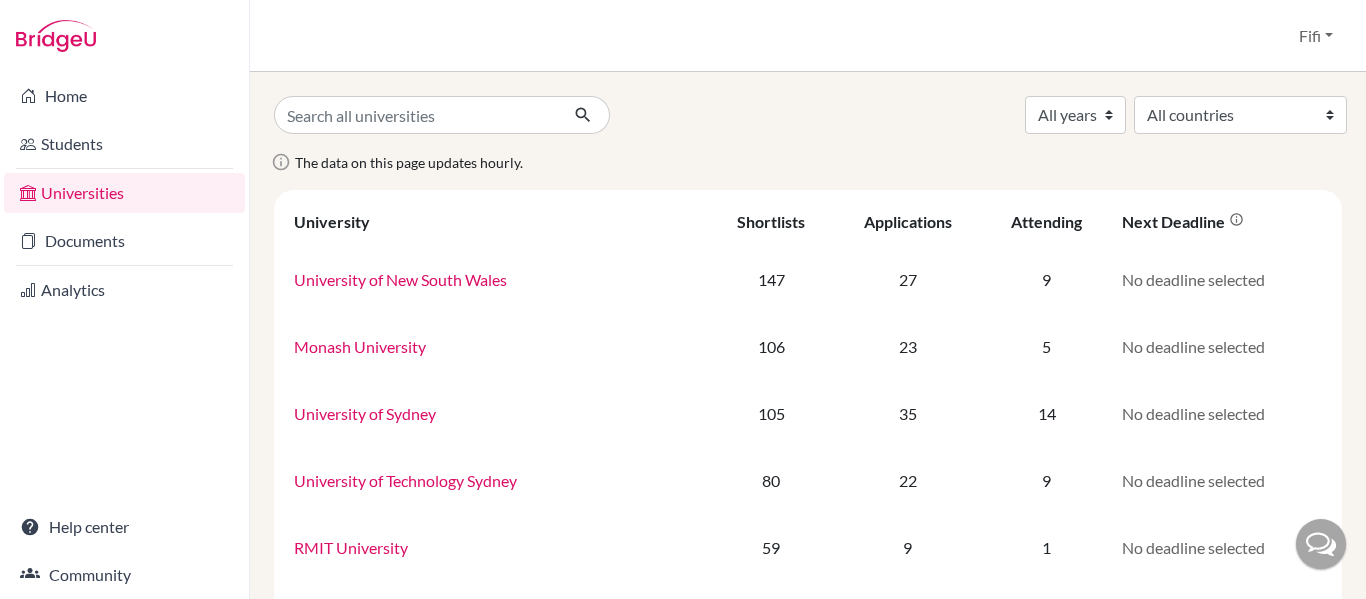 scroll, scrollTop: 0, scrollLeft: 0, axis: both 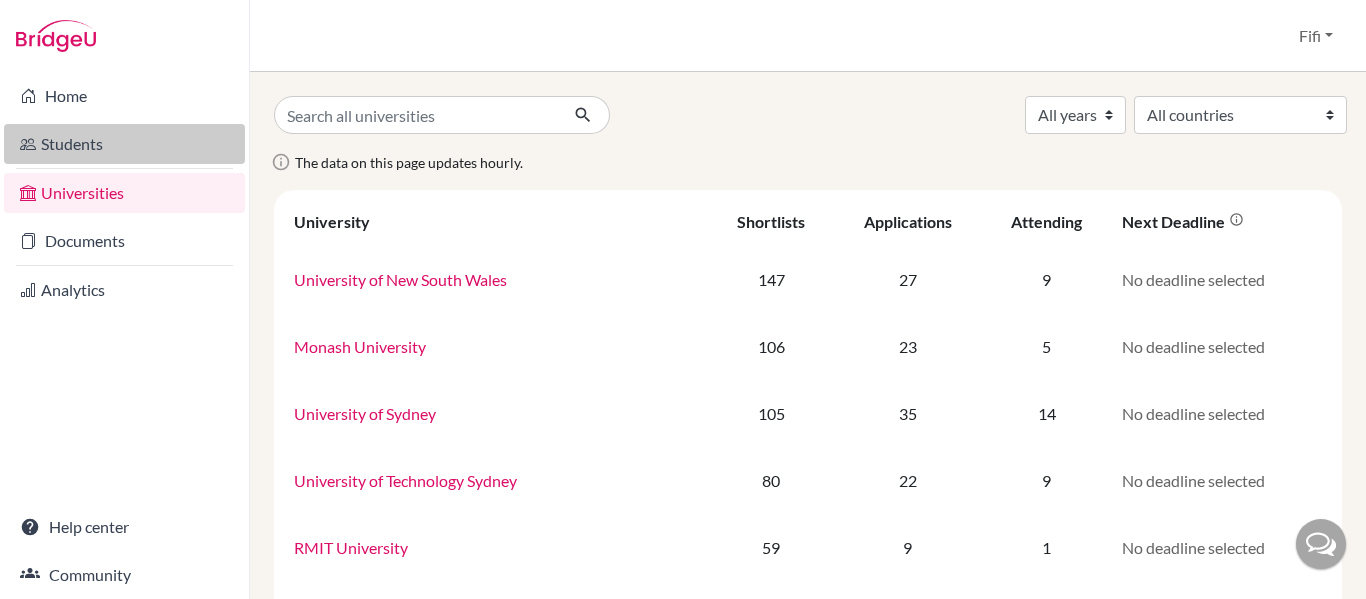 click on "Students" at bounding box center (124, 144) 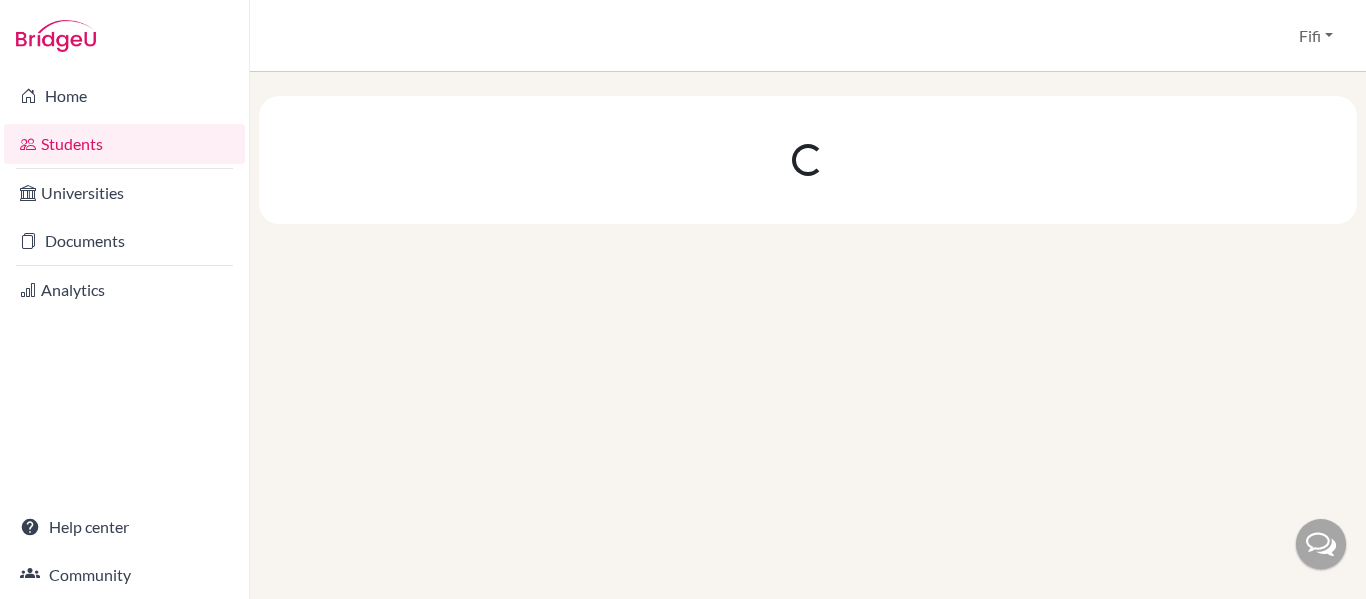 scroll, scrollTop: 0, scrollLeft: 0, axis: both 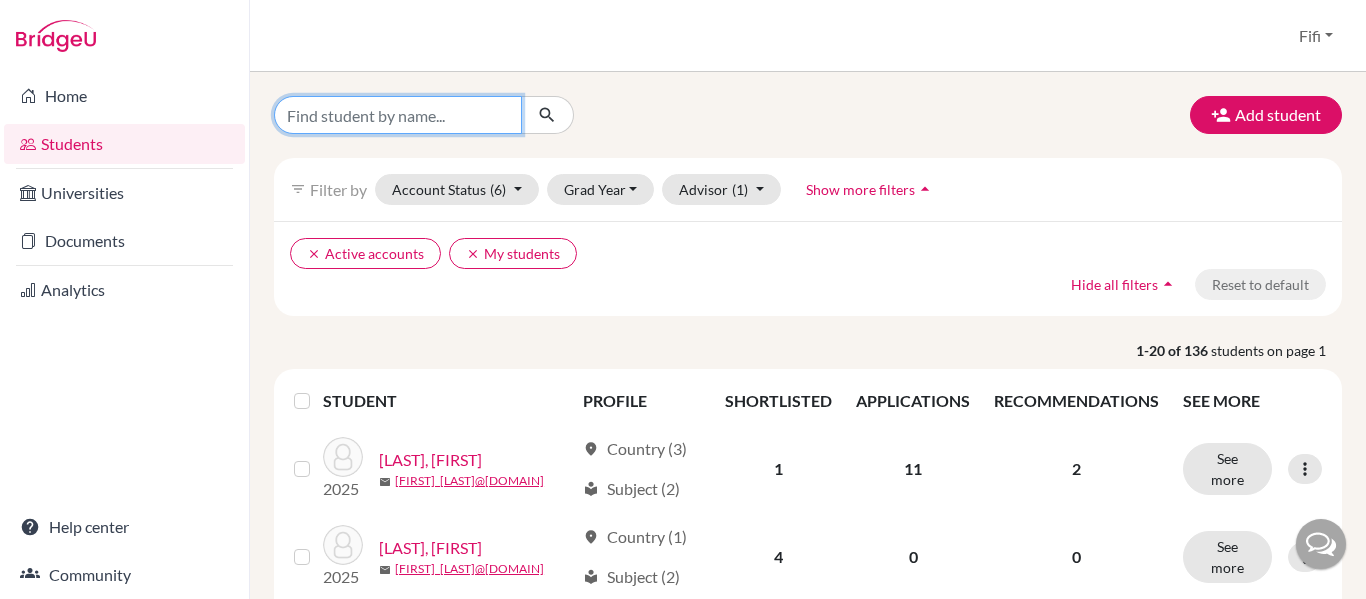 click at bounding box center (398, 115) 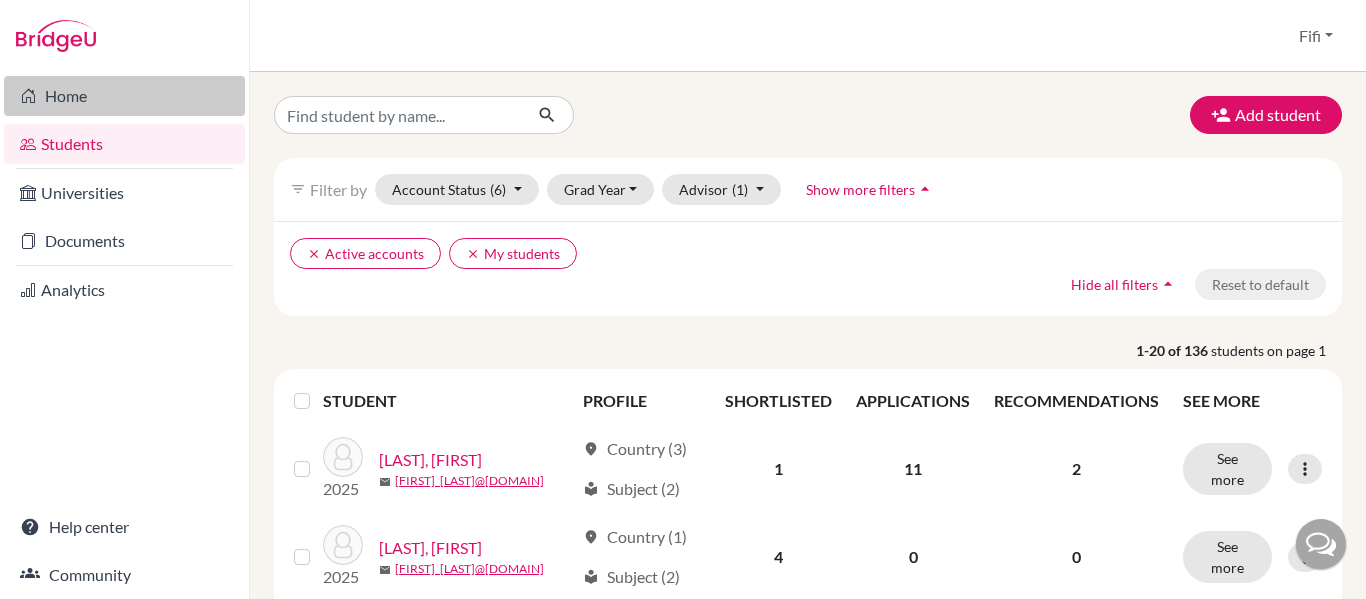 click on "Home" at bounding box center (124, 96) 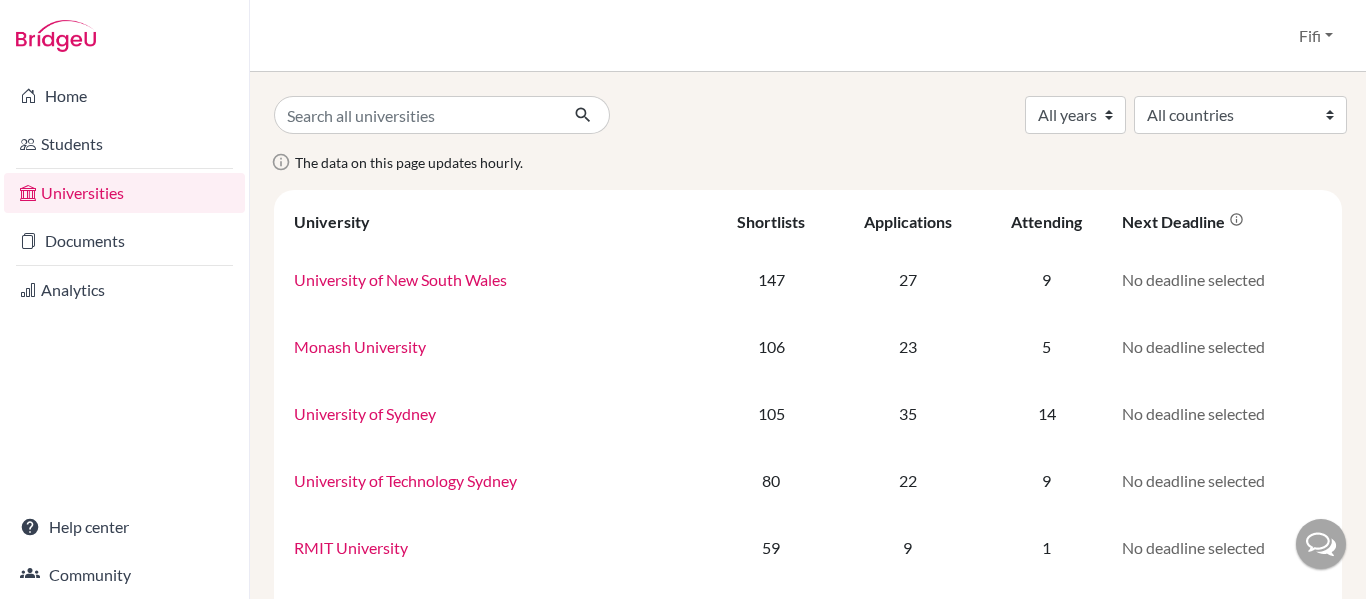 scroll, scrollTop: 0, scrollLeft: 0, axis: both 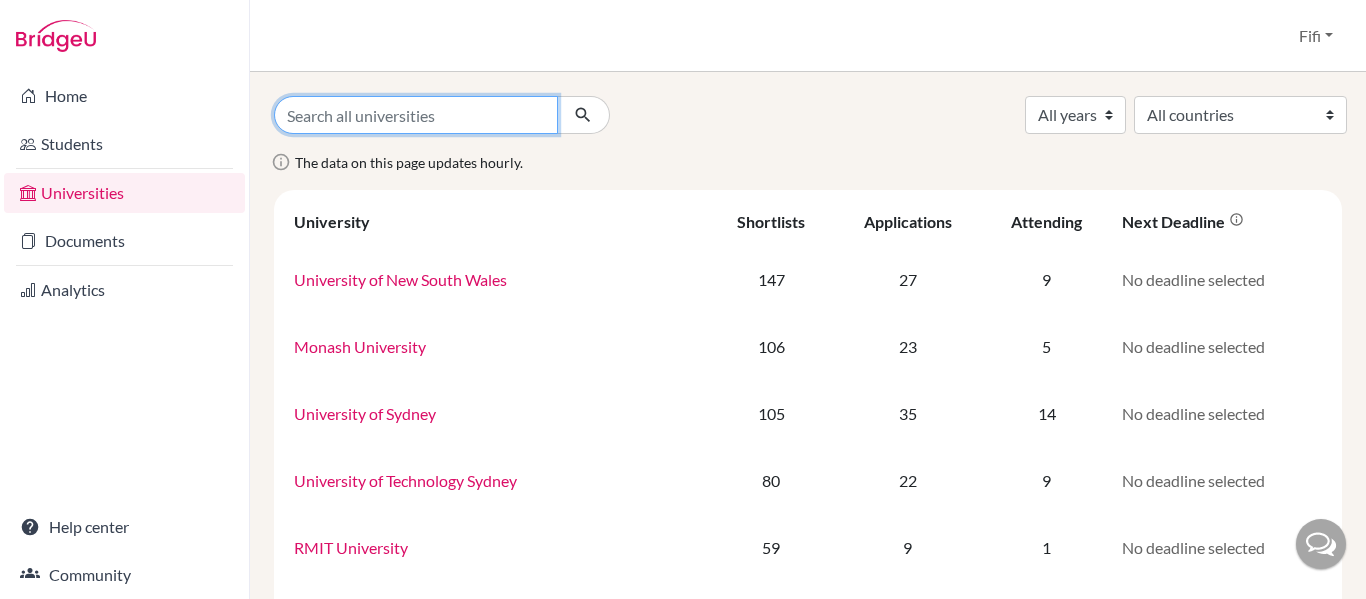 click at bounding box center [416, 115] 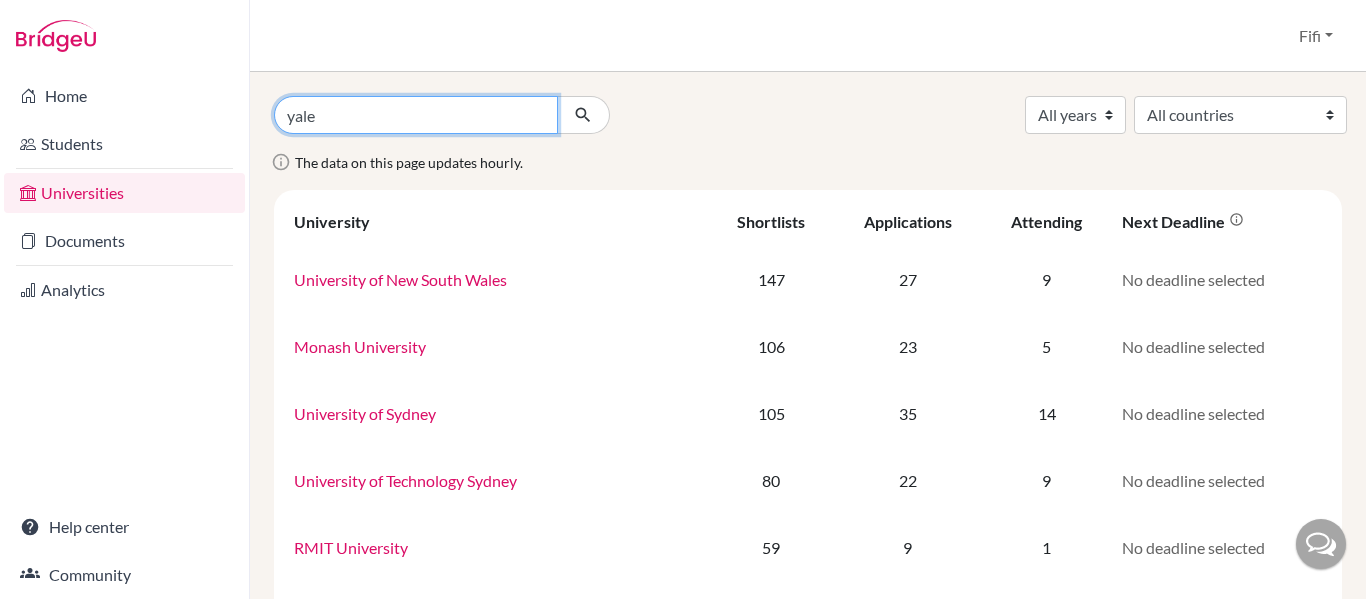 type on "yale" 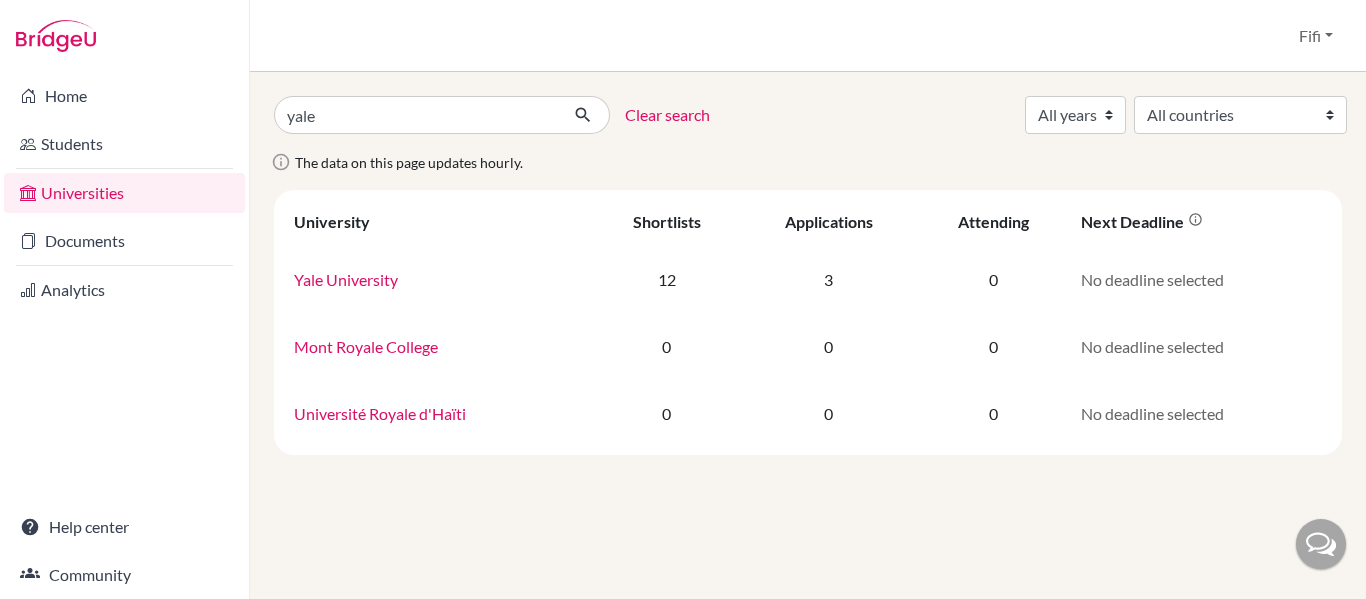 scroll, scrollTop: 0, scrollLeft: 0, axis: both 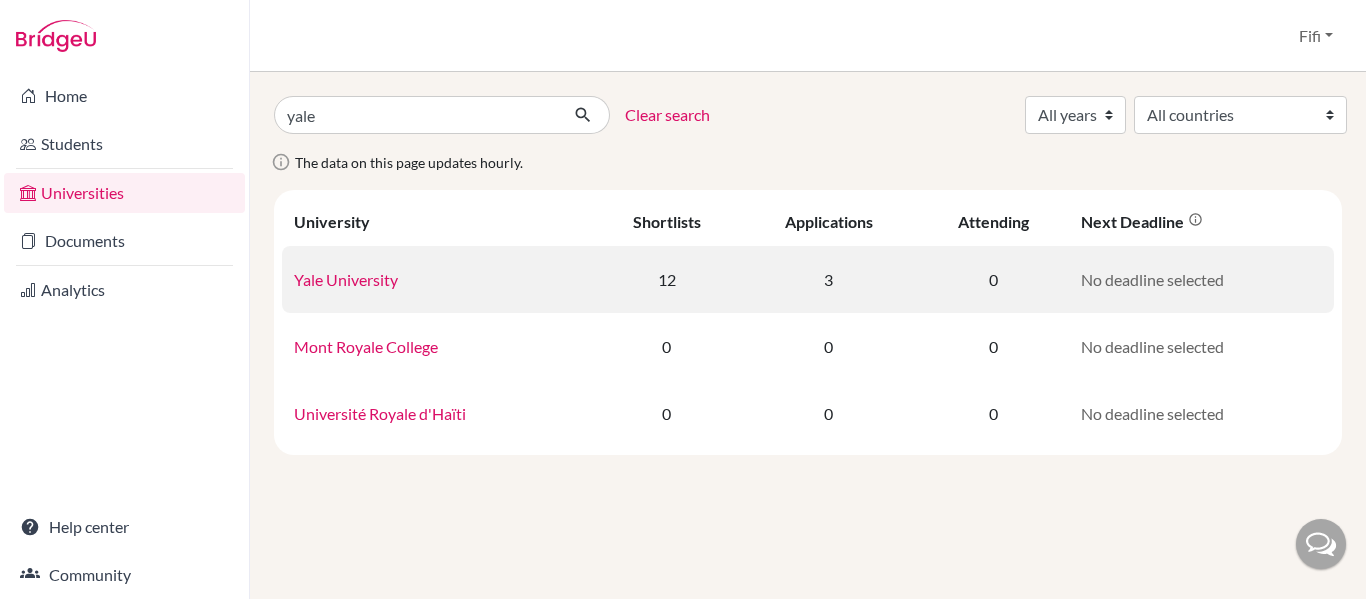 click on "Yale University" at bounding box center (437, 279) 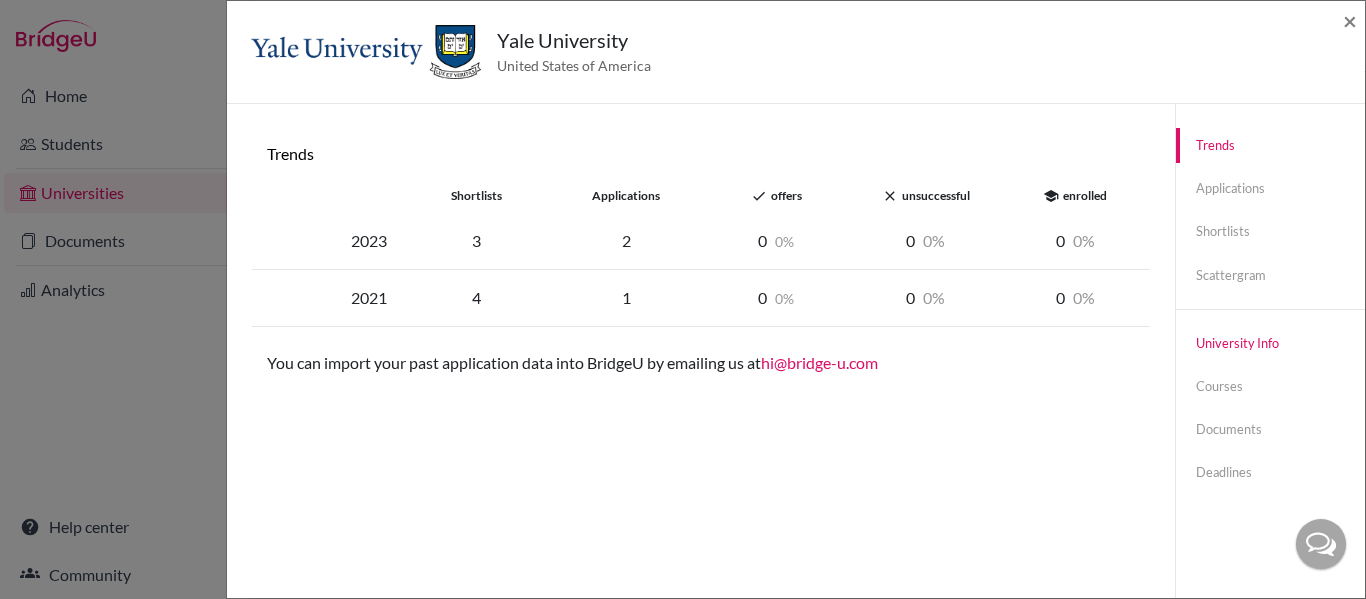 click on "University info" at bounding box center [1270, 343] 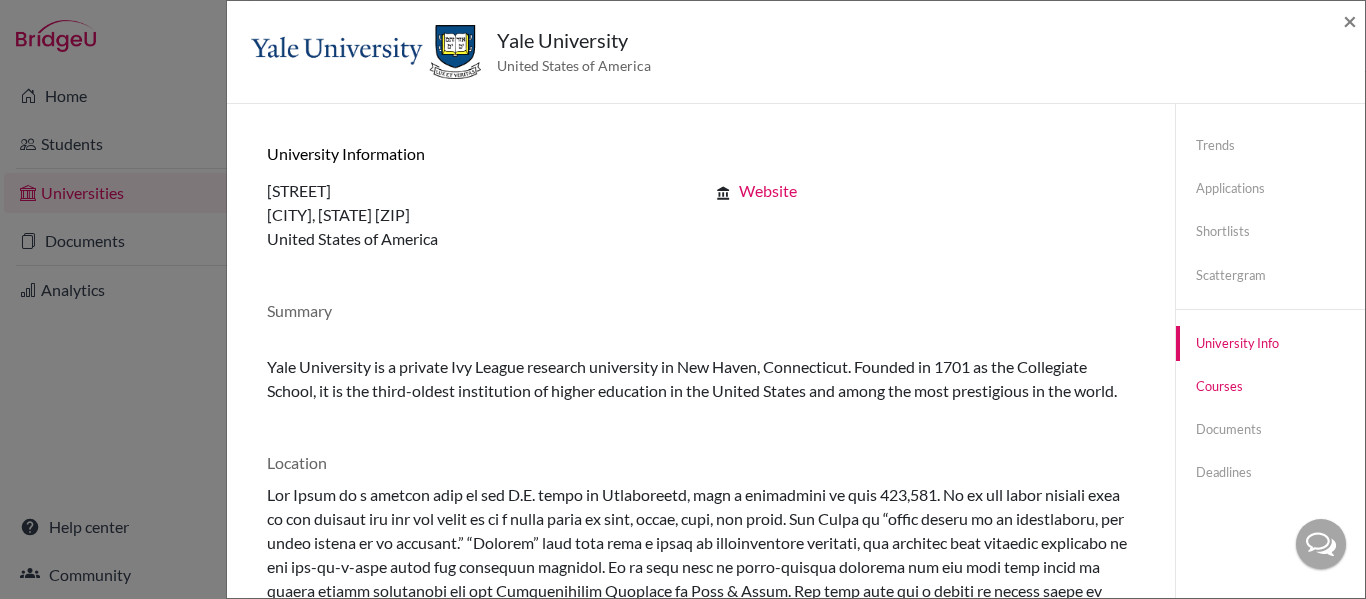 click on "Courses" at bounding box center [1270, 386] 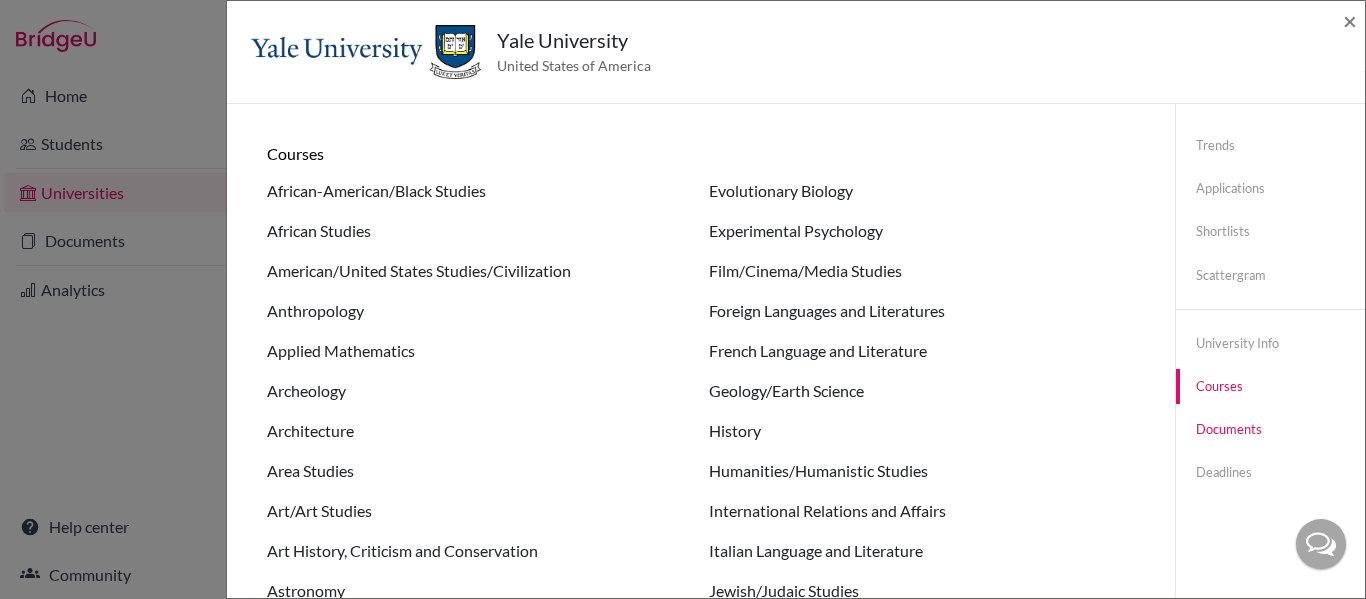 click on "Documents" at bounding box center (1270, 429) 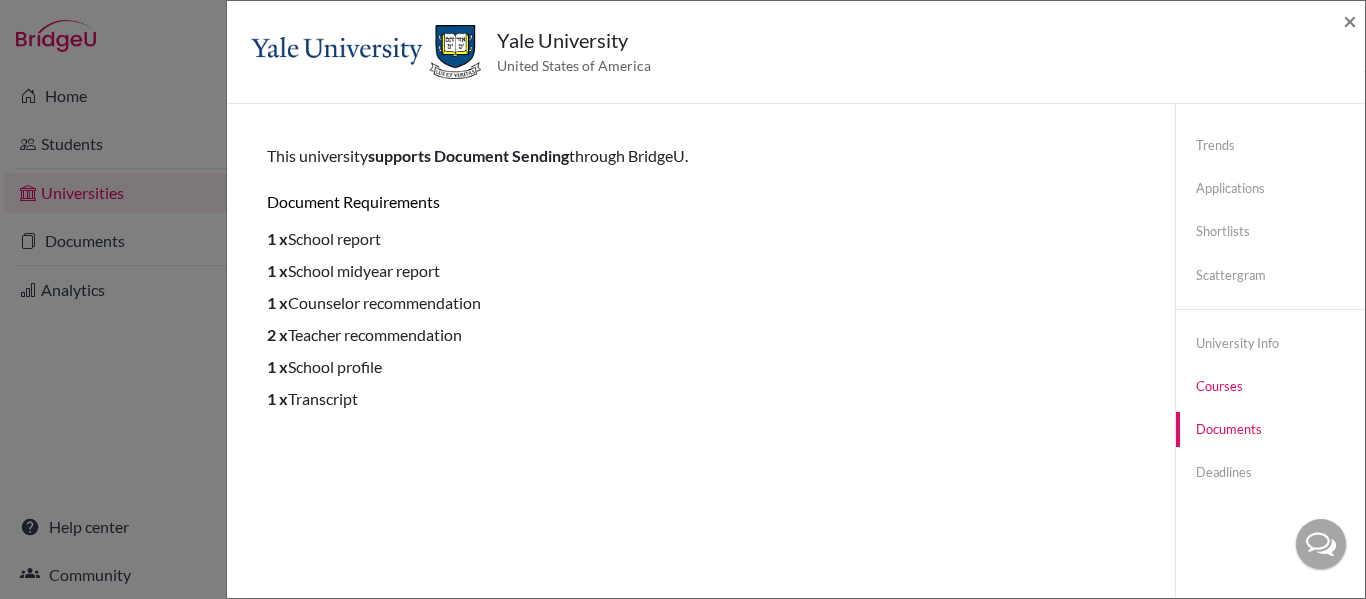 click on "Courses" at bounding box center [1270, 386] 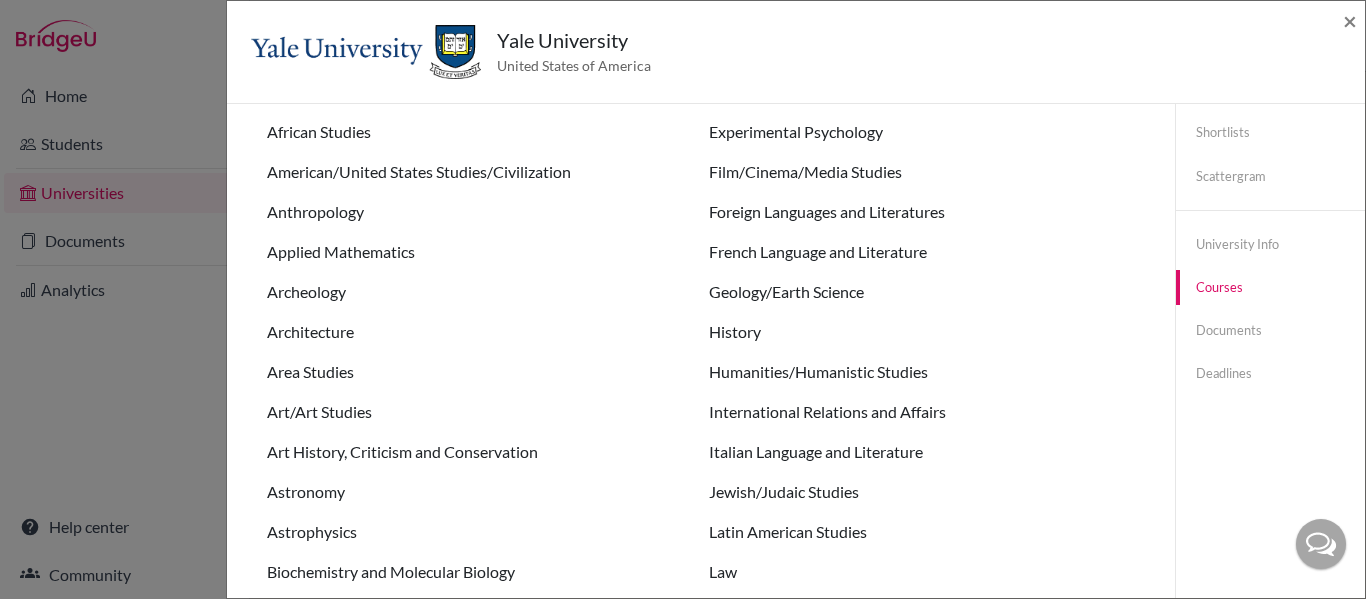 scroll, scrollTop: 291, scrollLeft: 0, axis: vertical 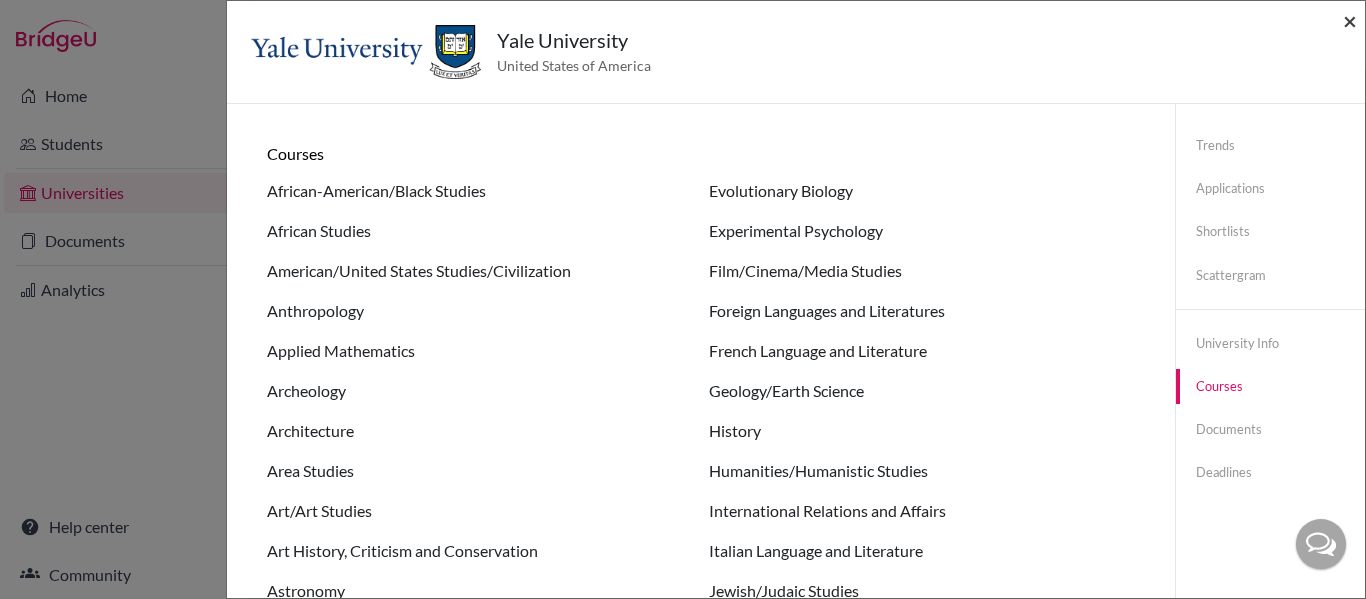 click on "×" at bounding box center [1350, 20] 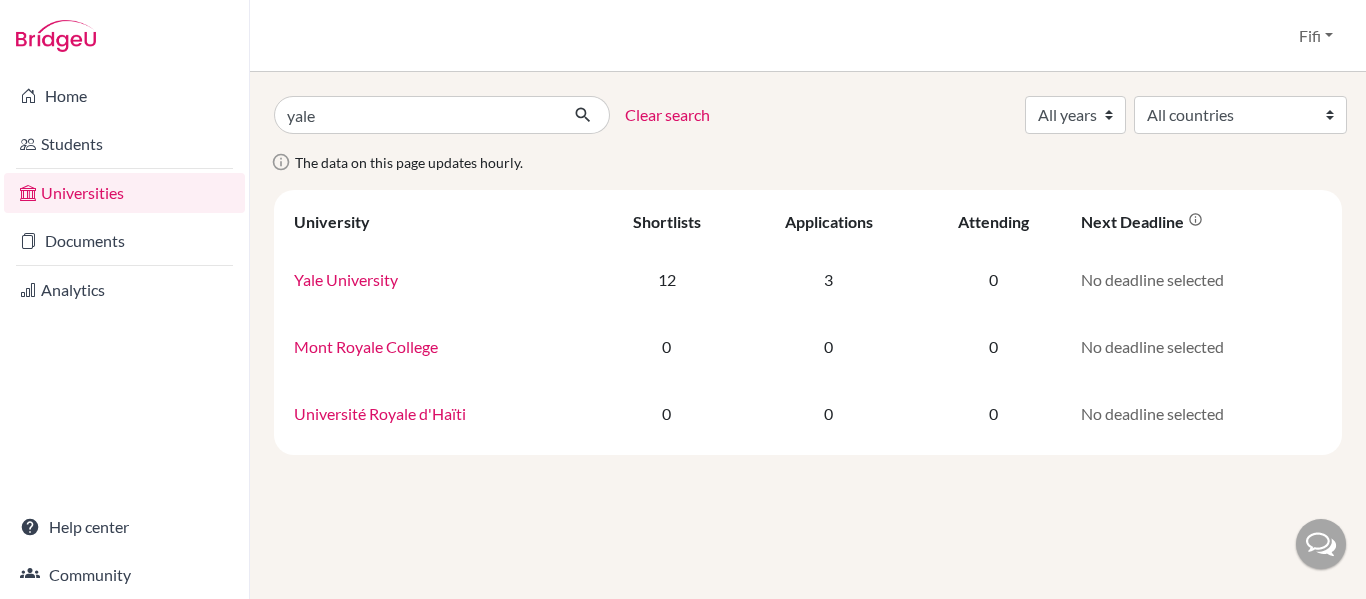 click on "Universities" at bounding box center (124, 193) 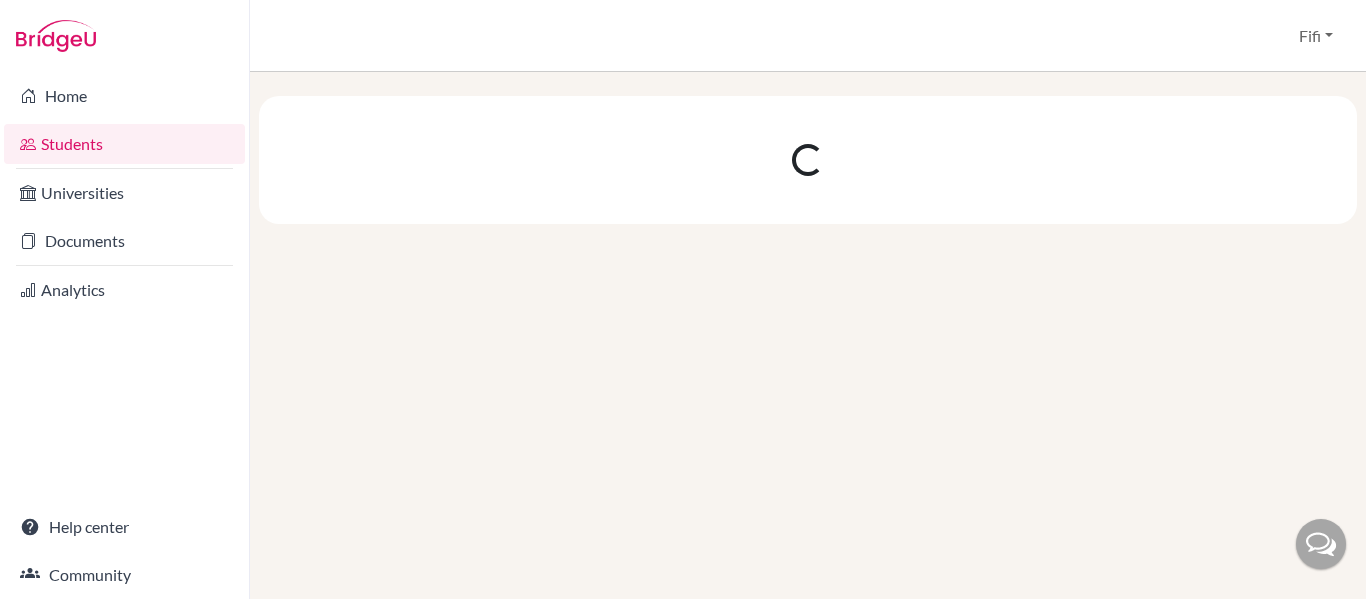 scroll, scrollTop: 0, scrollLeft: 0, axis: both 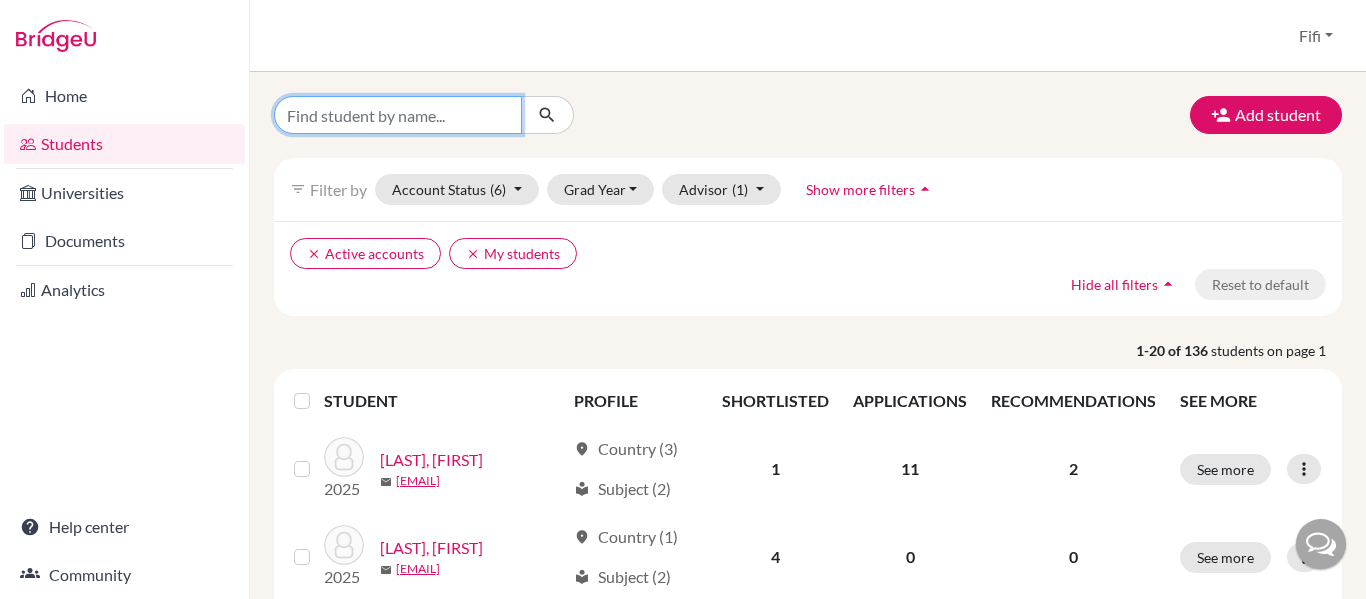 click at bounding box center [398, 115] 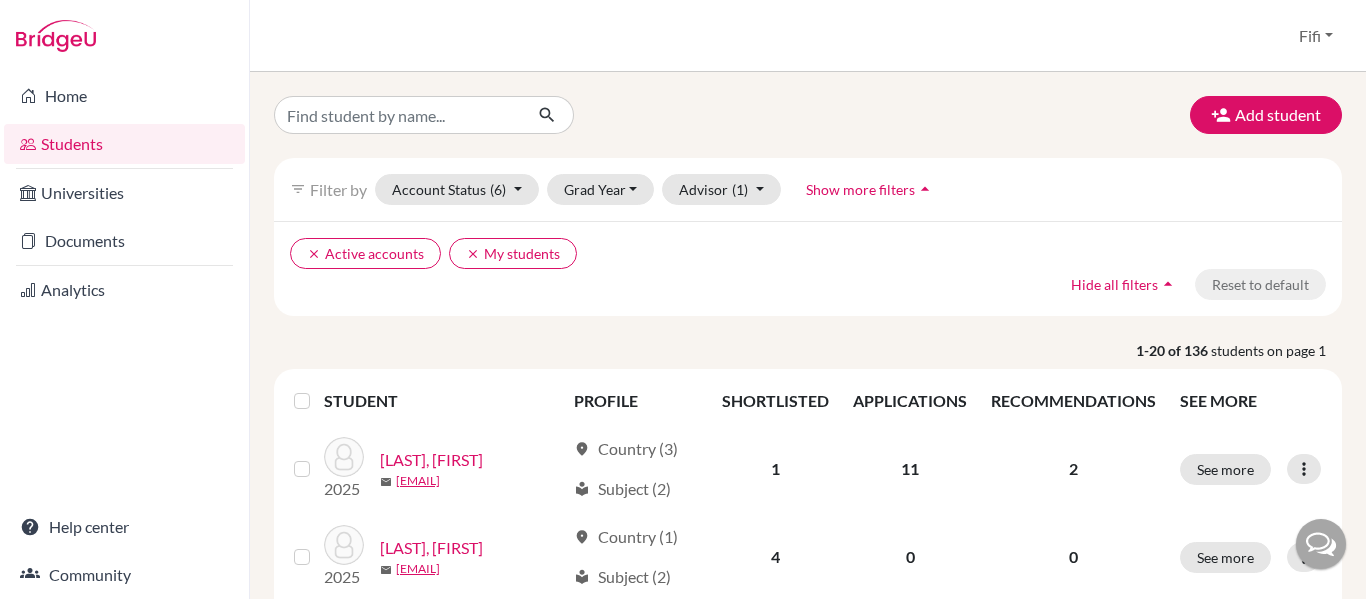 click on "Add student" at bounding box center (808, 115) 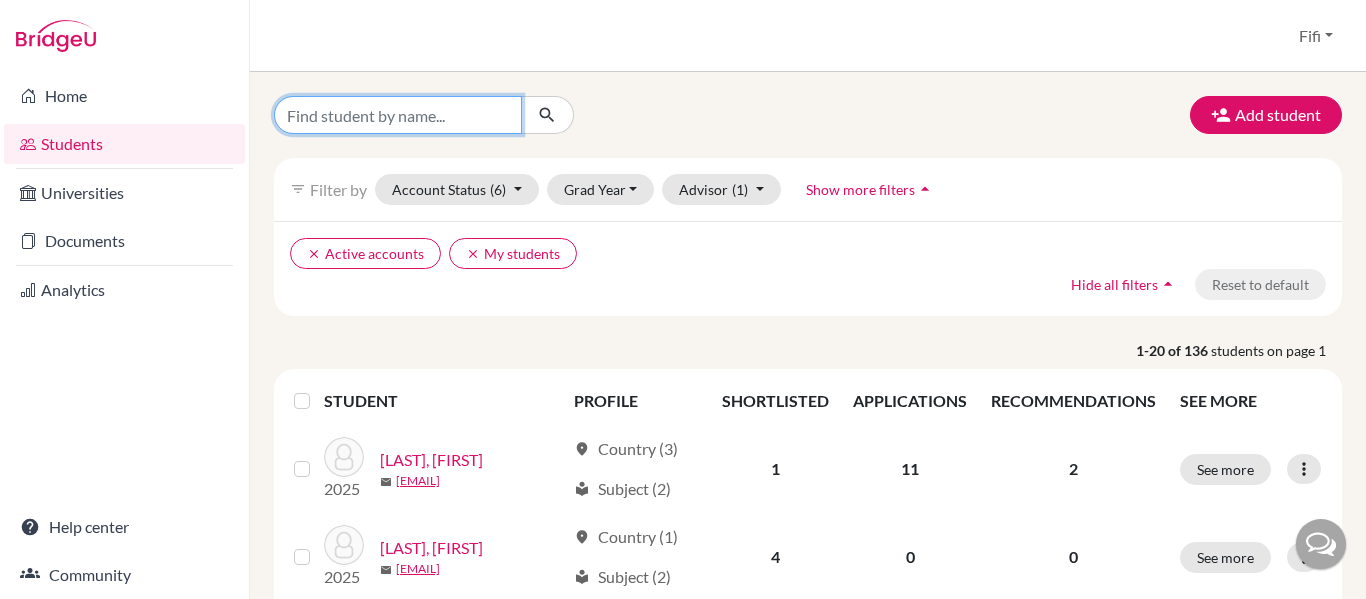 click at bounding box center (398, 115) 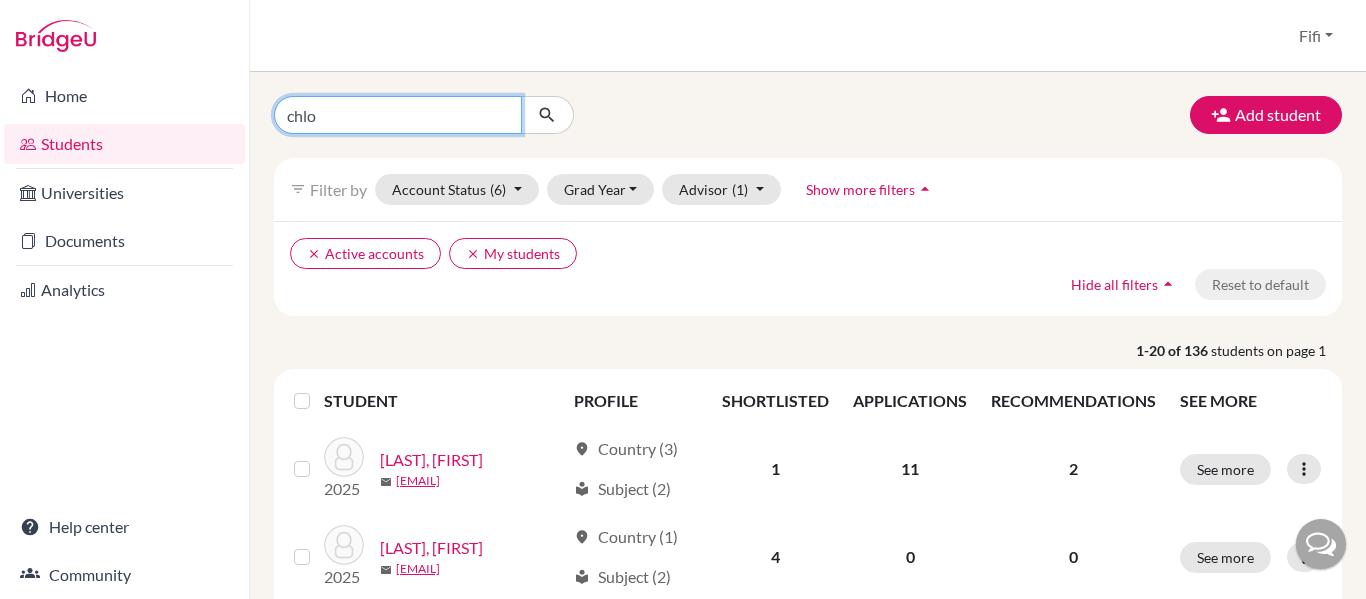 type on "chloe" 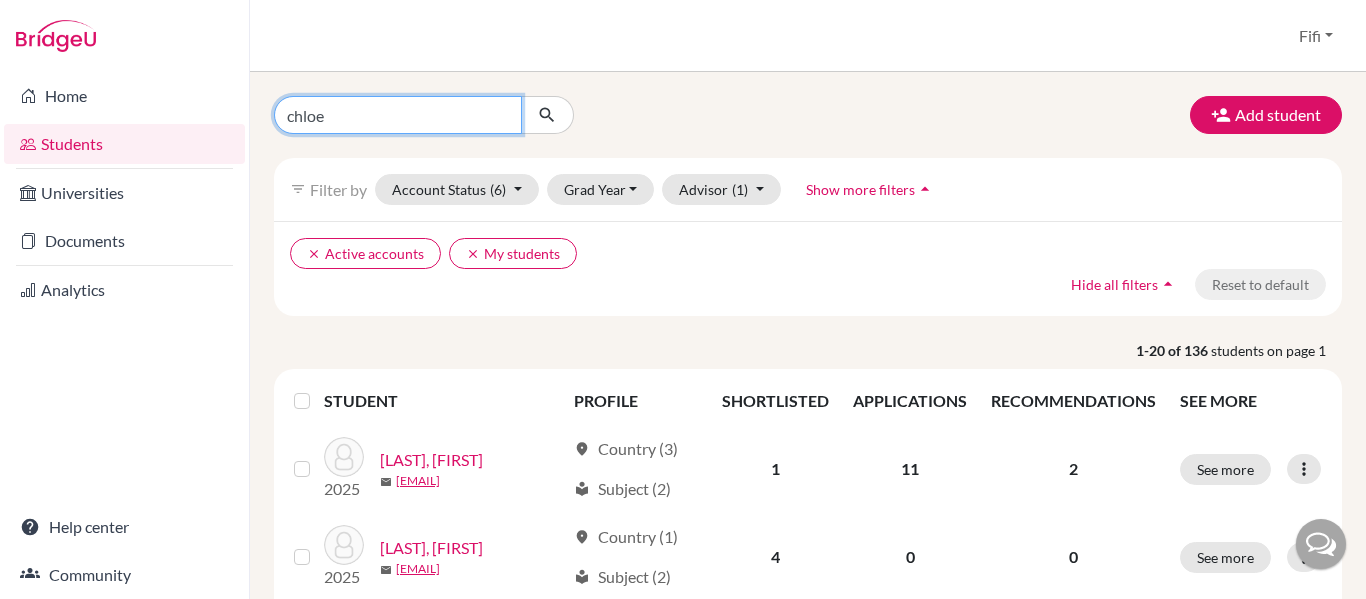 click at bounding box center [547, 115] 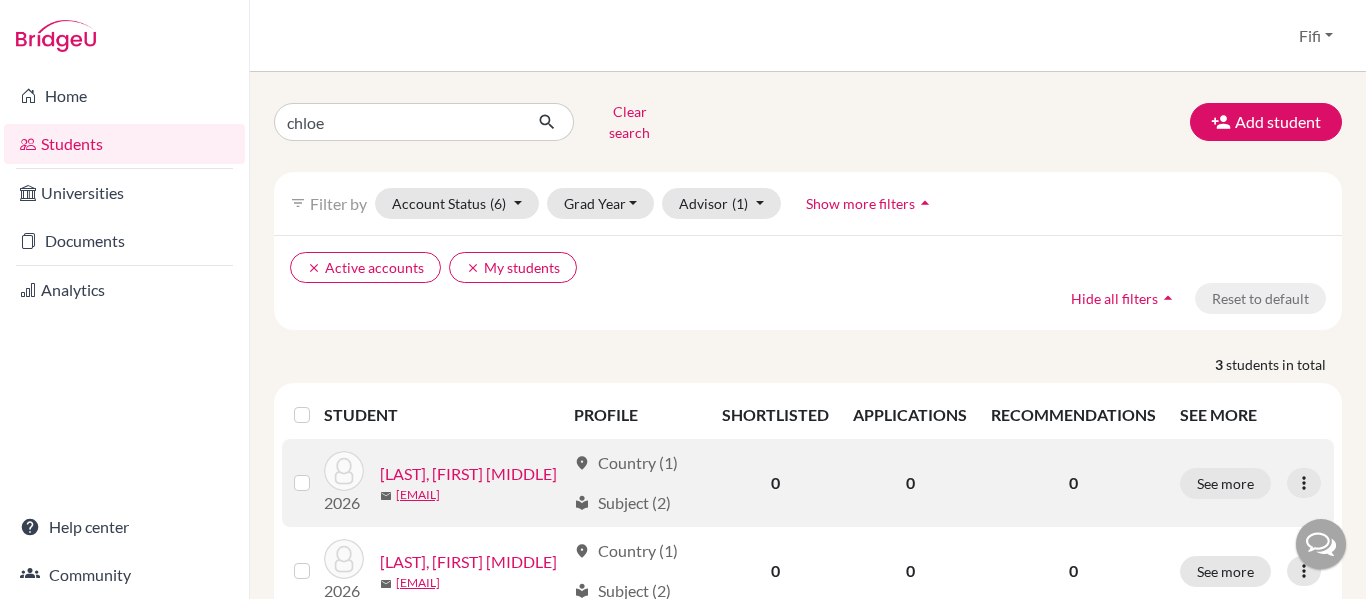click on "[LAST], [FIRST] [LAST]" at bounding box center (468, 474) 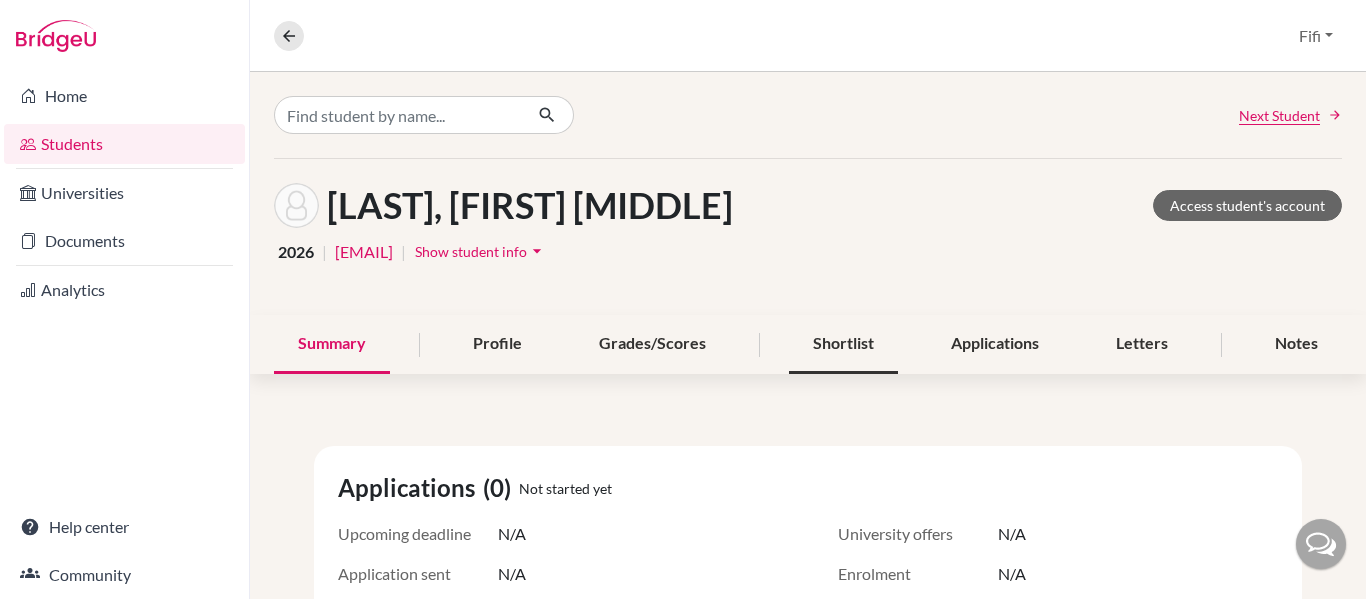 click on "Shortlist" at bounding box center [843, 344] 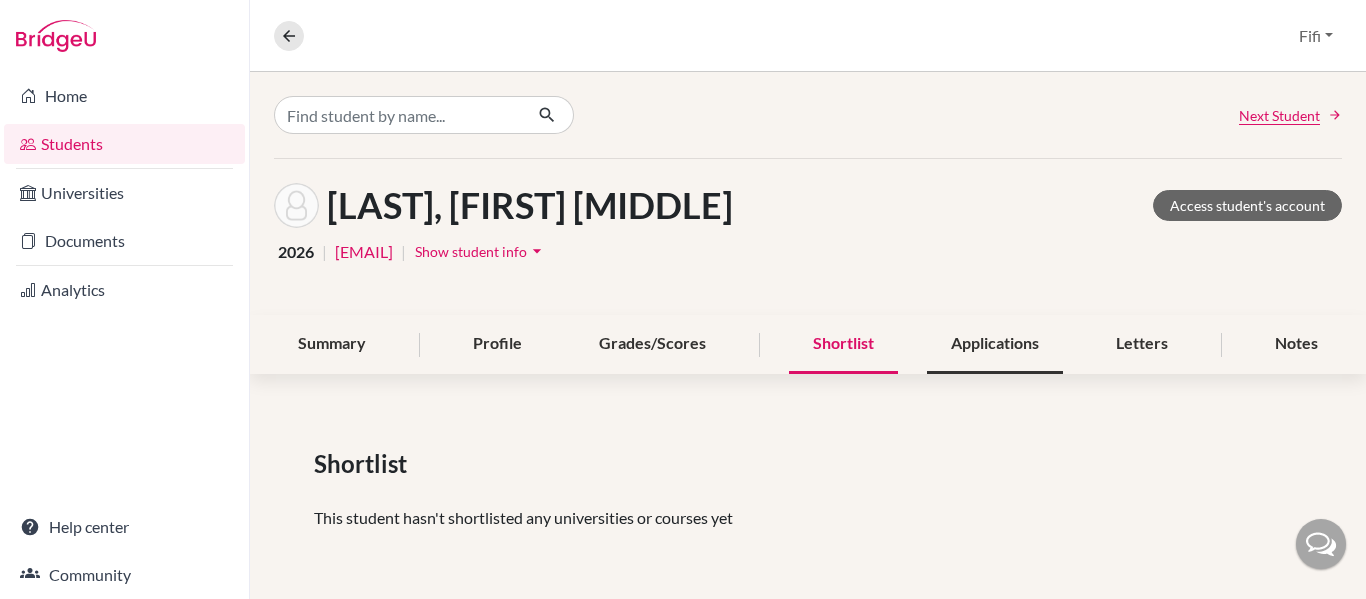 click on "Applications" at bounding box center [995, 344] 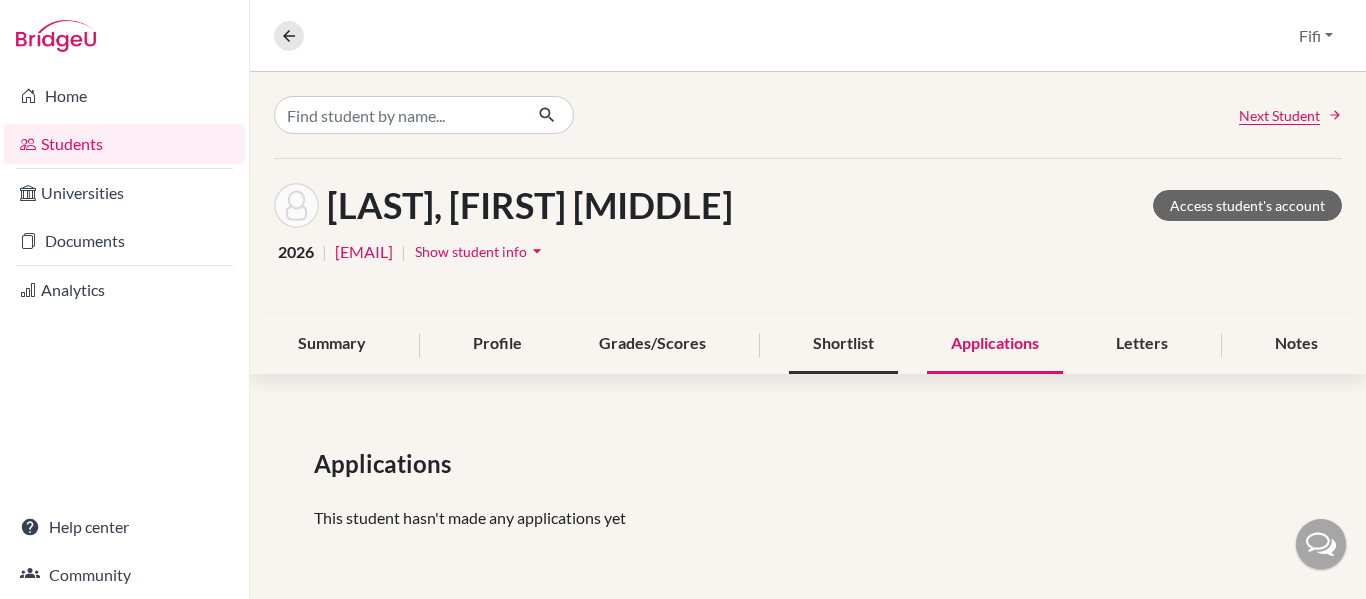 click on "Shortlist" at bounding box center (843, 344) 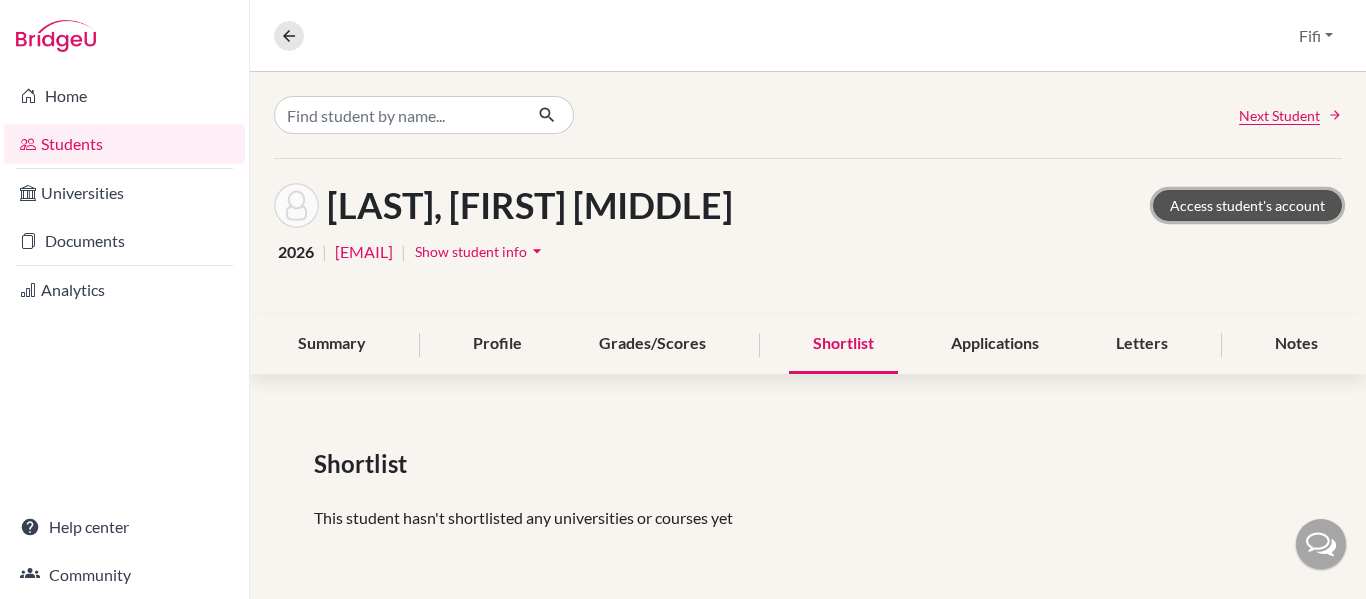 click on "Access student's account" at bounding box center [1247, 205] 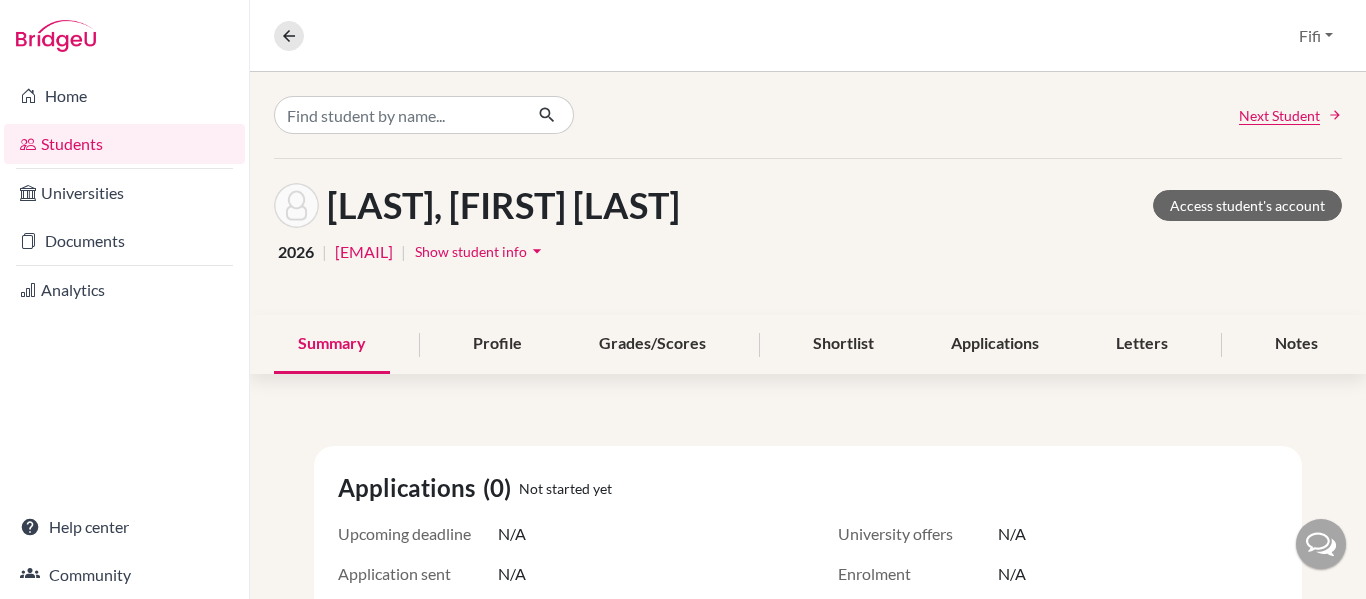scroll, scrollTop: 0, scrollLeft: 0, axis: both 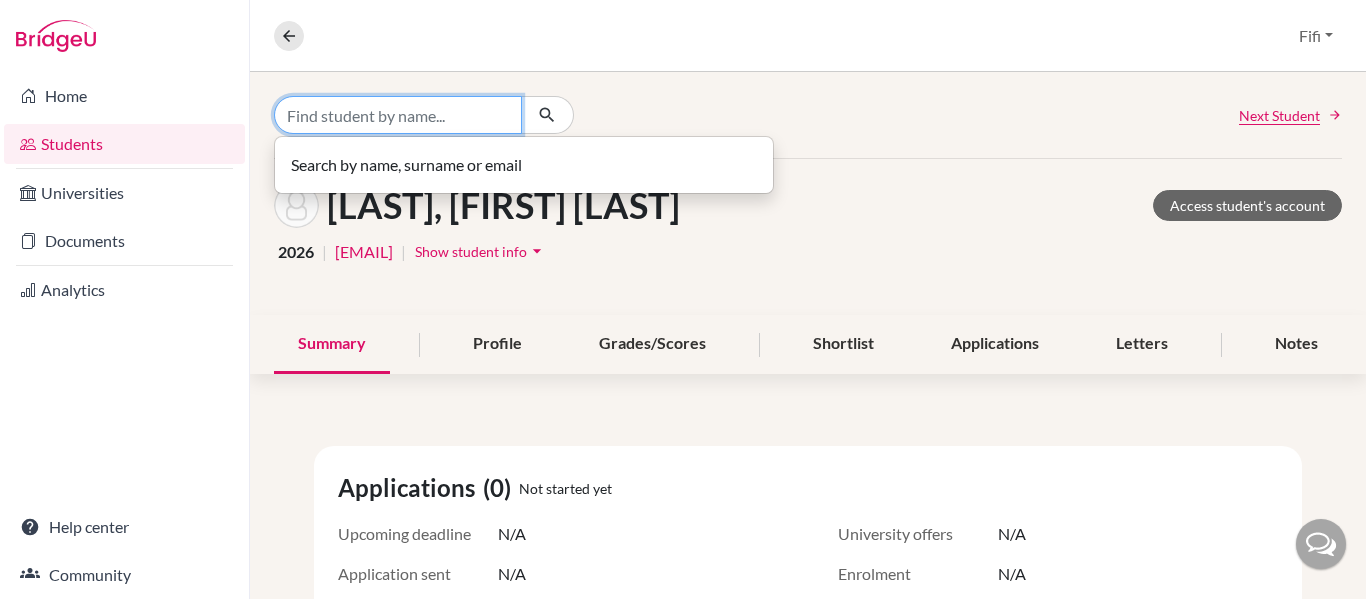 click at bounding box center [398, 115] 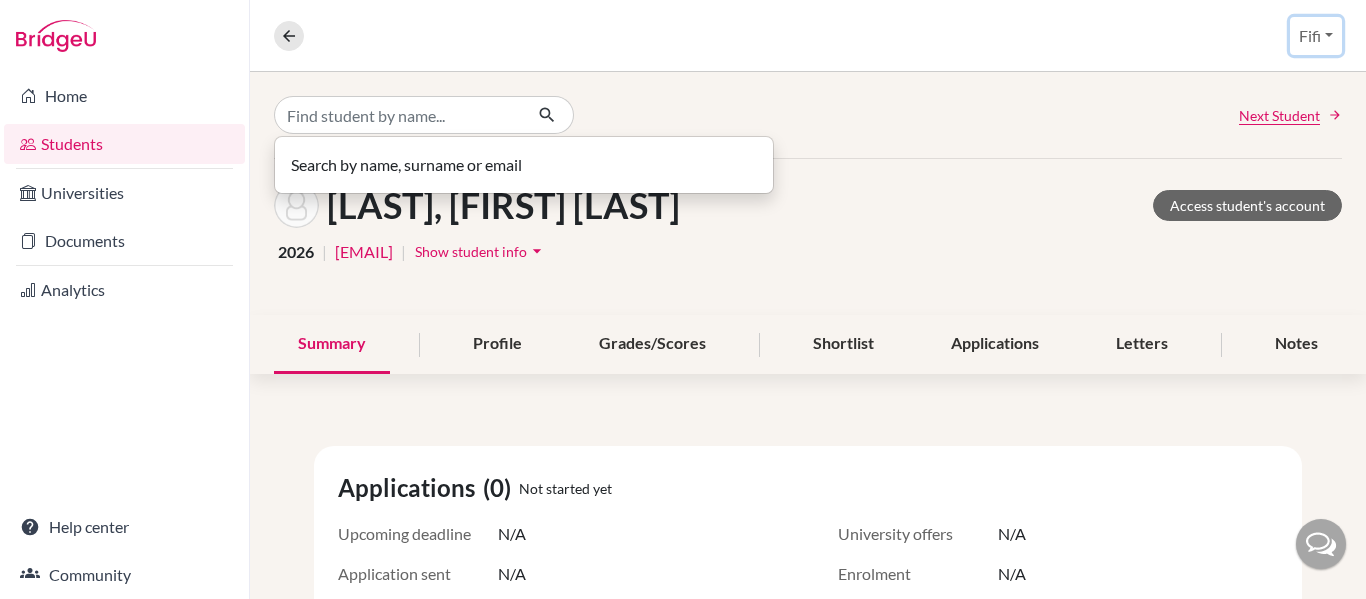 click on "Fifi" at bounding box center [1316, 36] 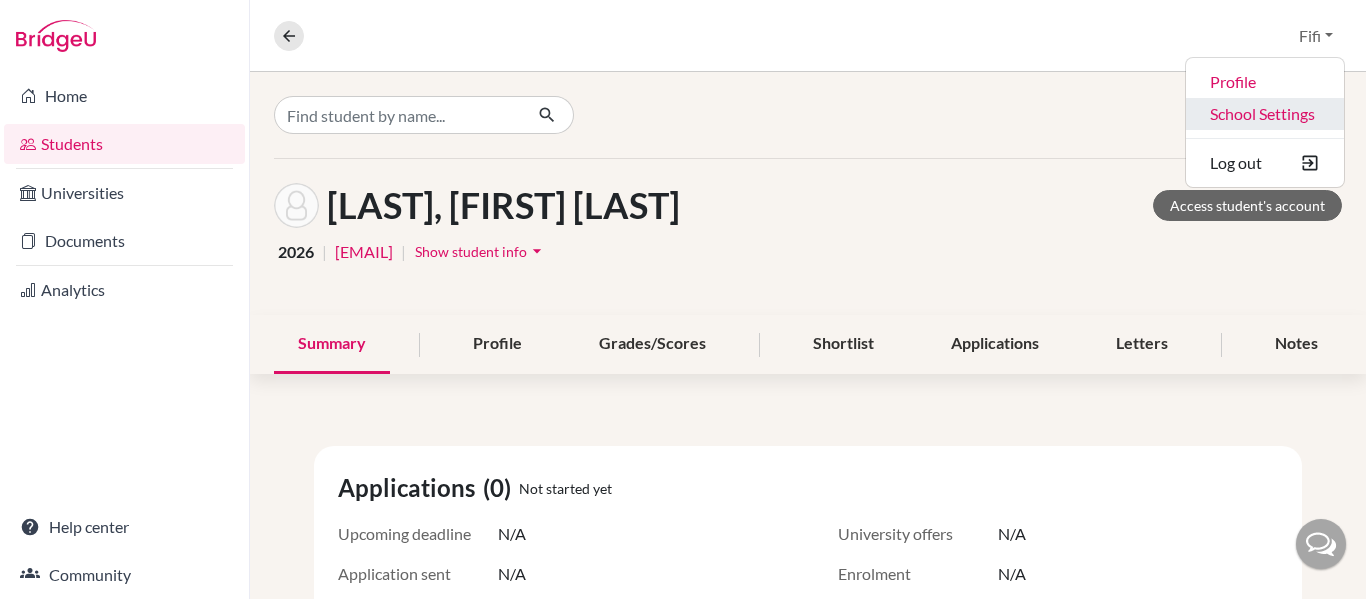 click on "School Settings" at bounding box center (1265, 114) 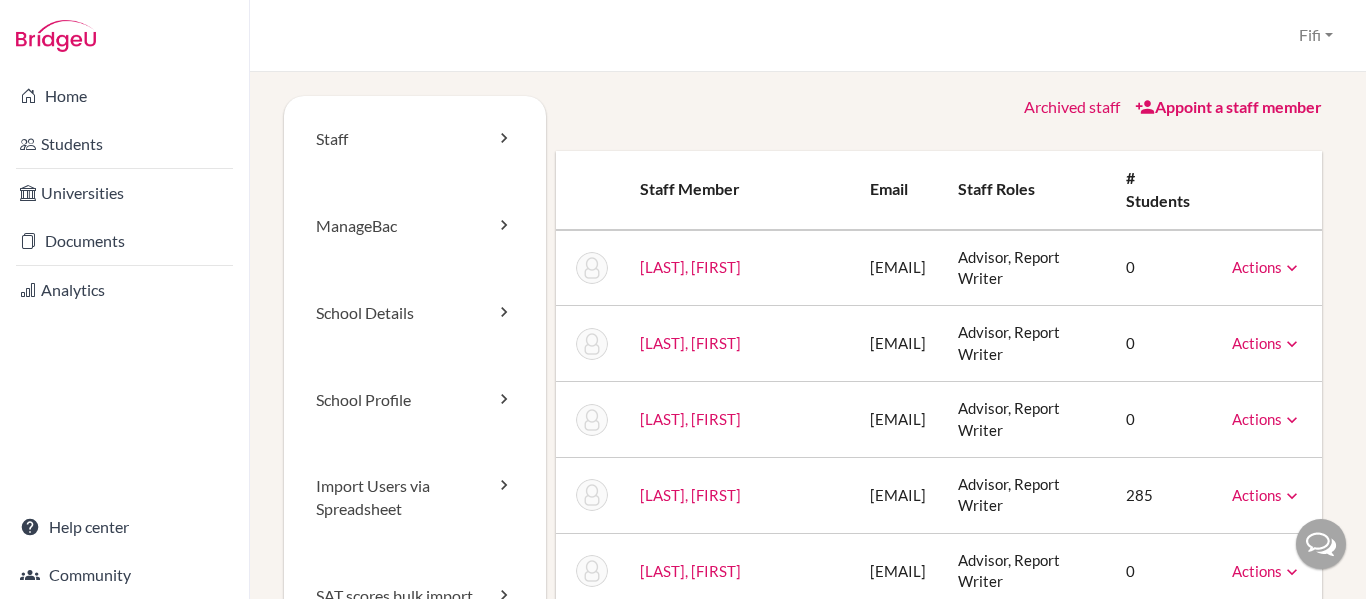 scroll, scrollTop: 0, scrollLeft: 0, axis: both 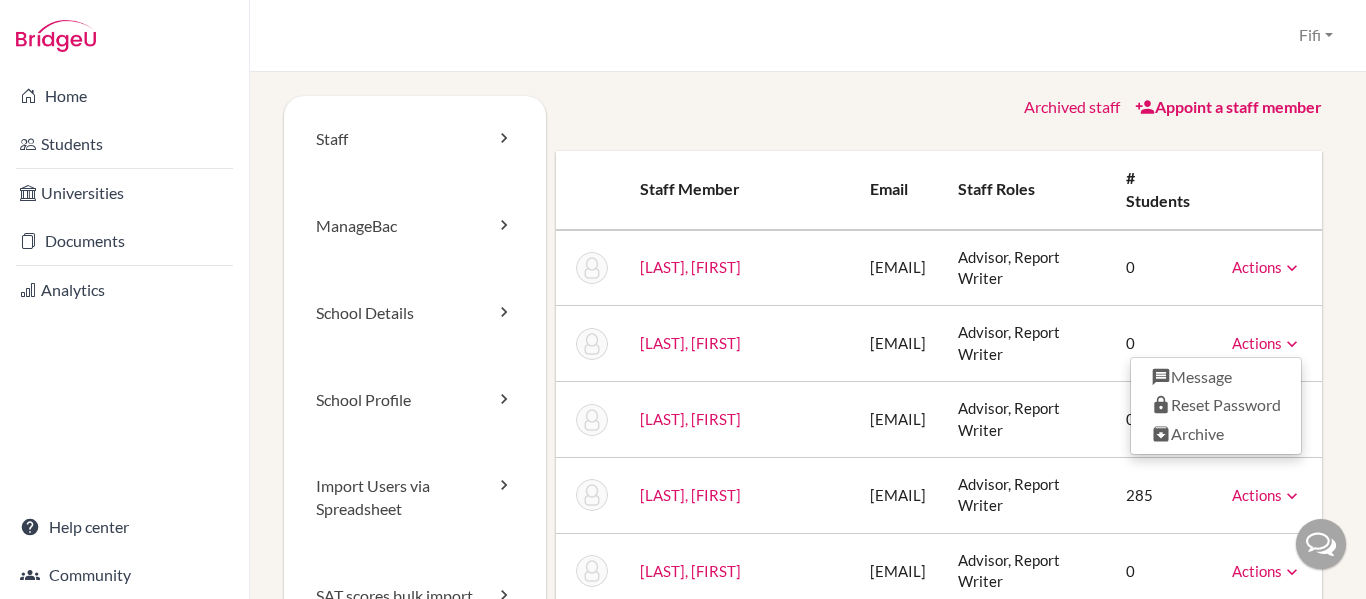 click on "Actions" at bounding box center (1267, 343) 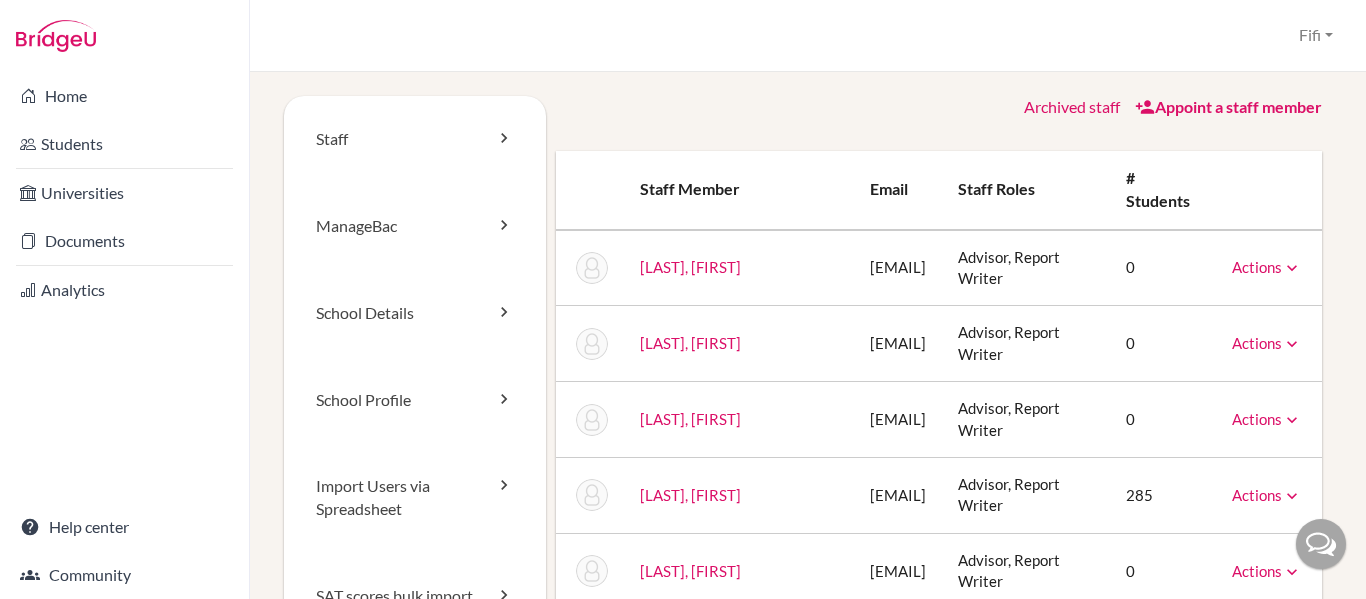 click on "Actions" at bounding box center [1267, 343] 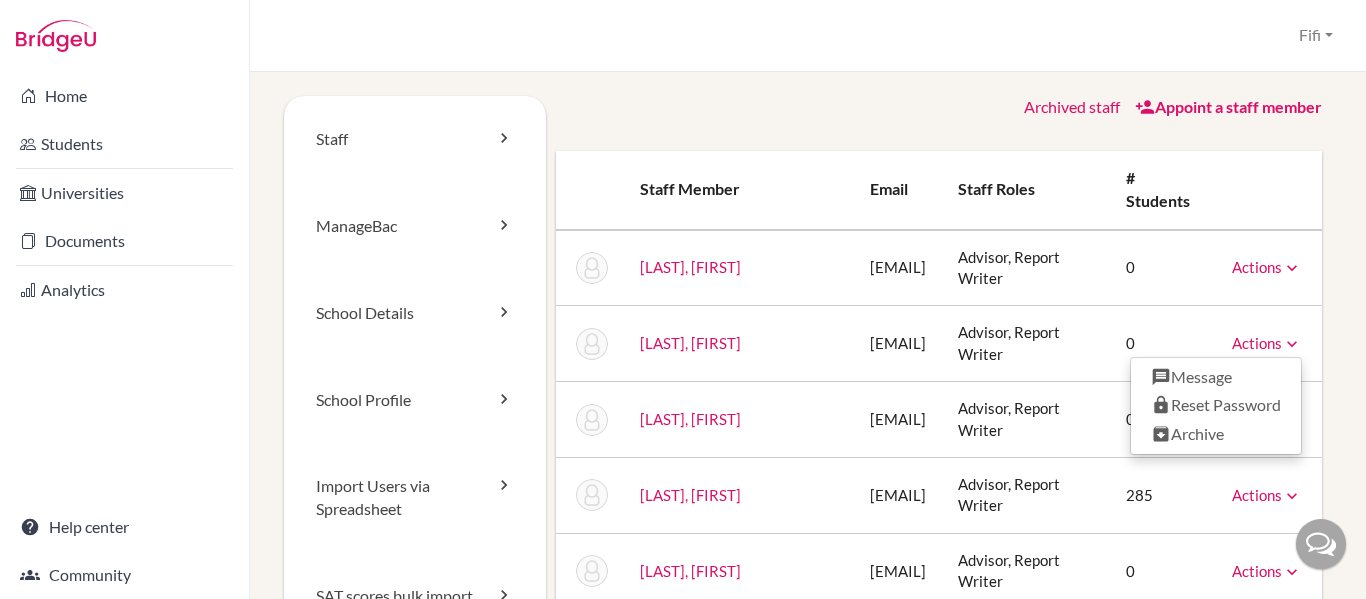 click on "Actions" at bounding box center [1267, 343] 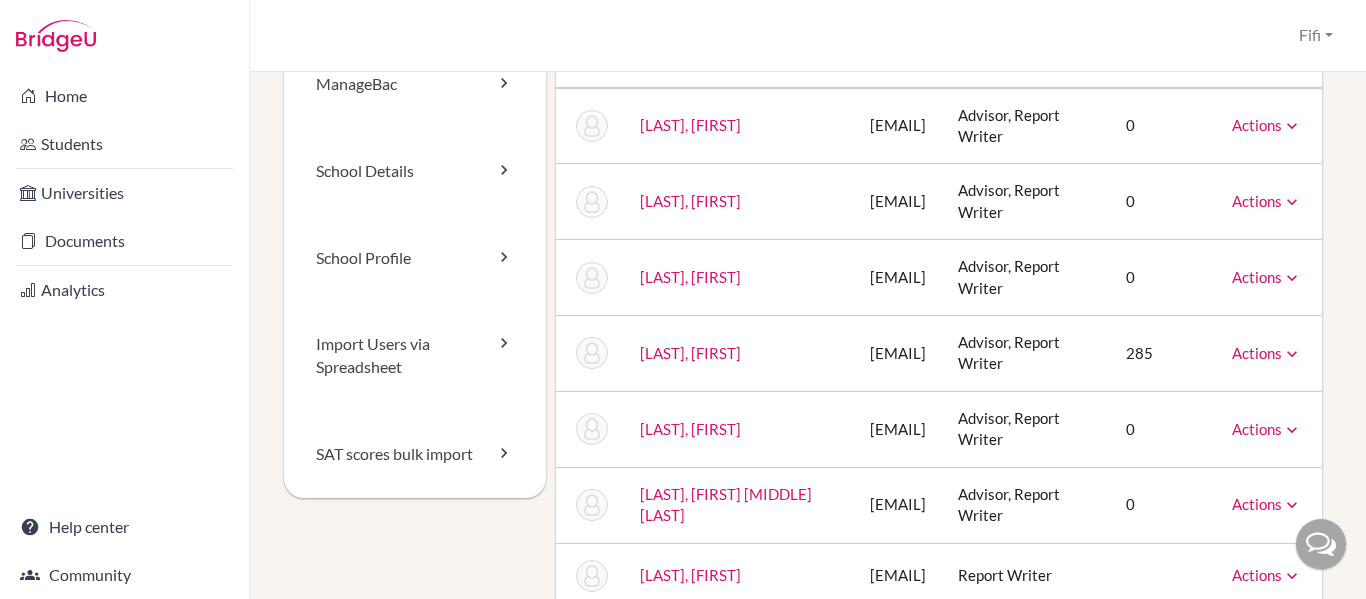 scroll, scrollTop: 143, scrollLeft: 0, axis: vertical 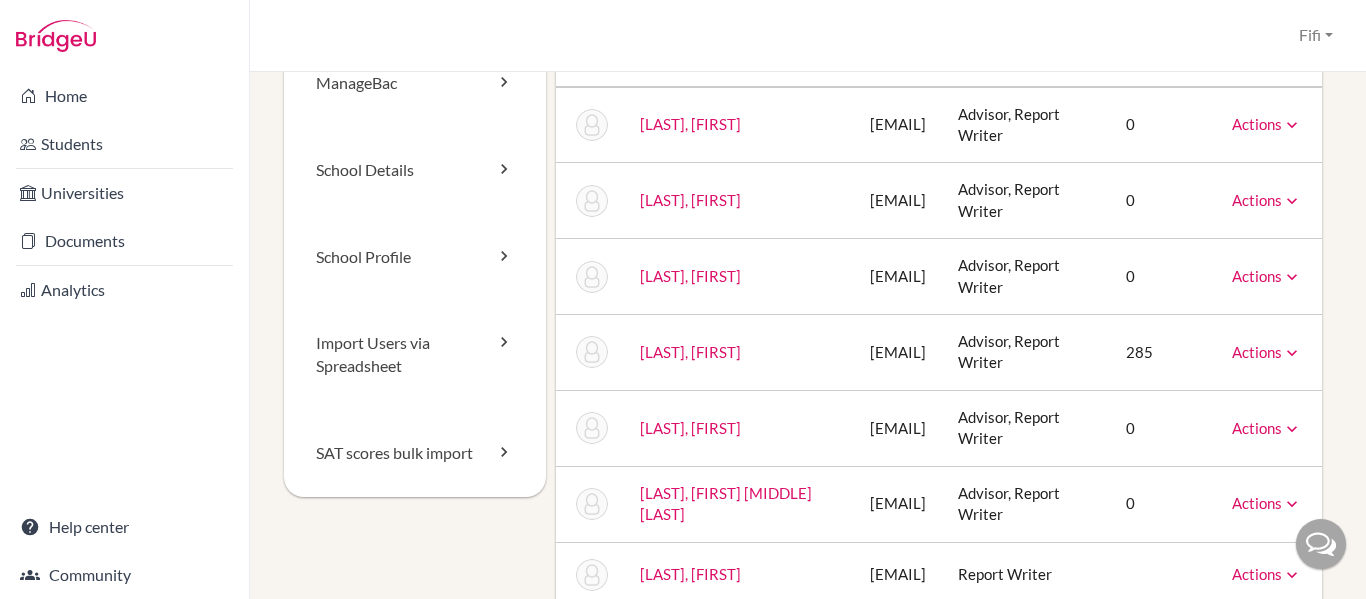 click at bounding box center (1292, 353) 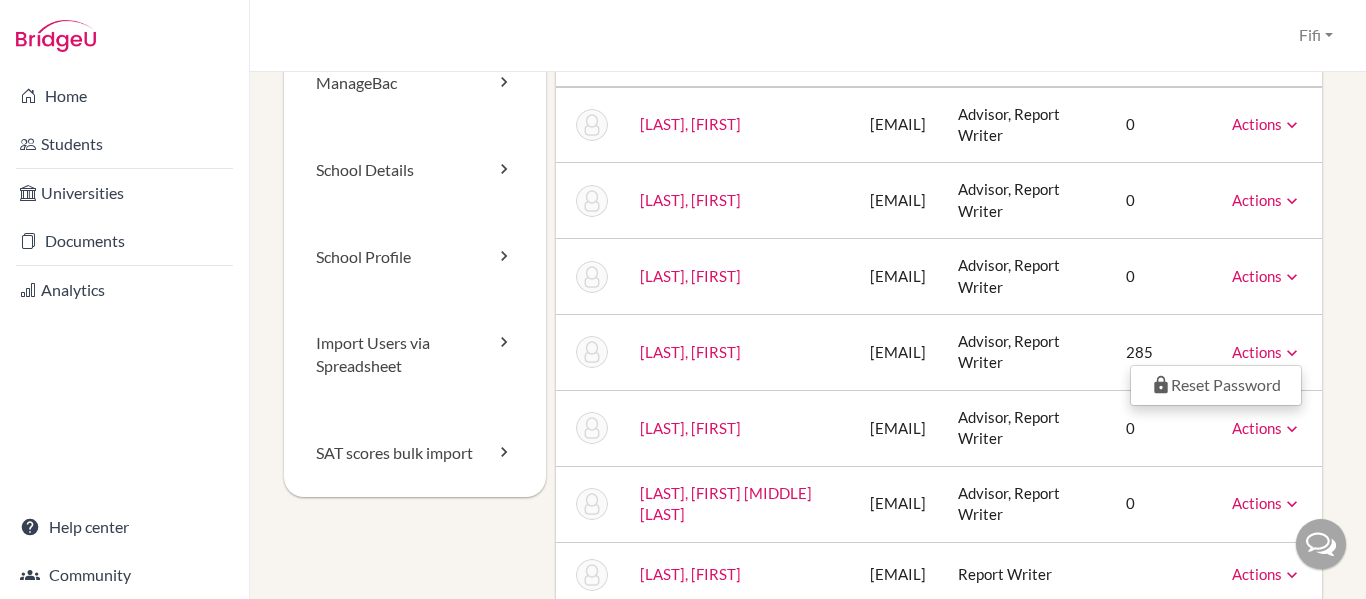 click at bounding box center (1292, 353) 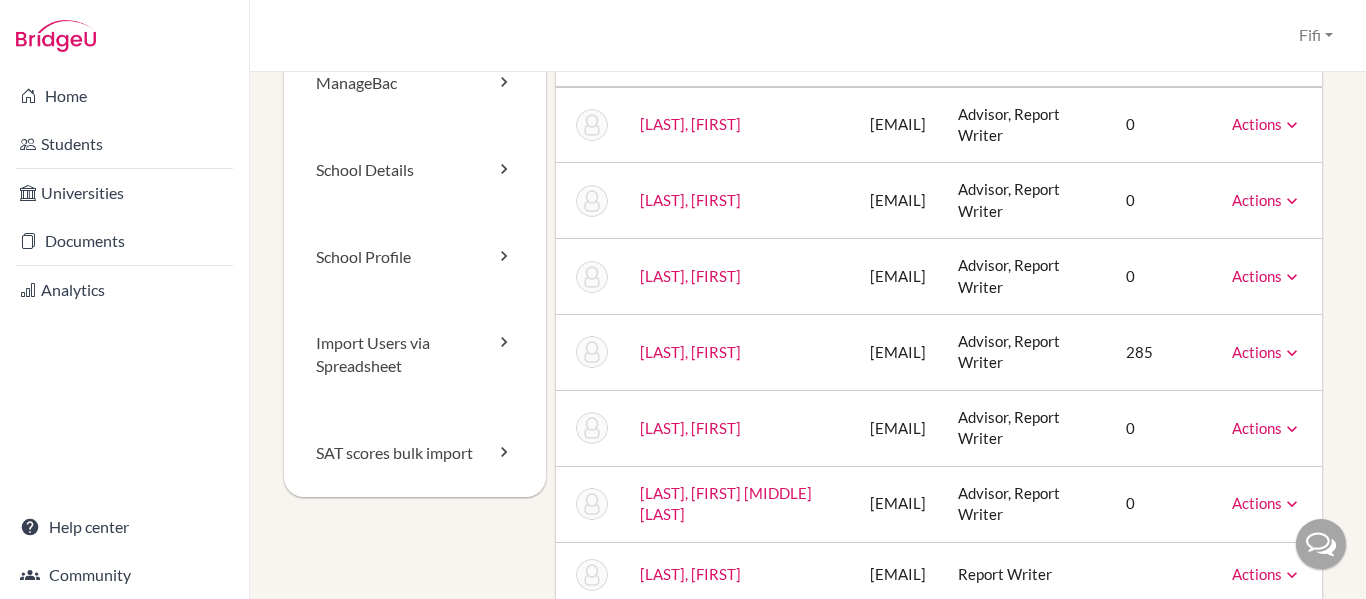 click on "Actions" at bounding box center [1267, 200] 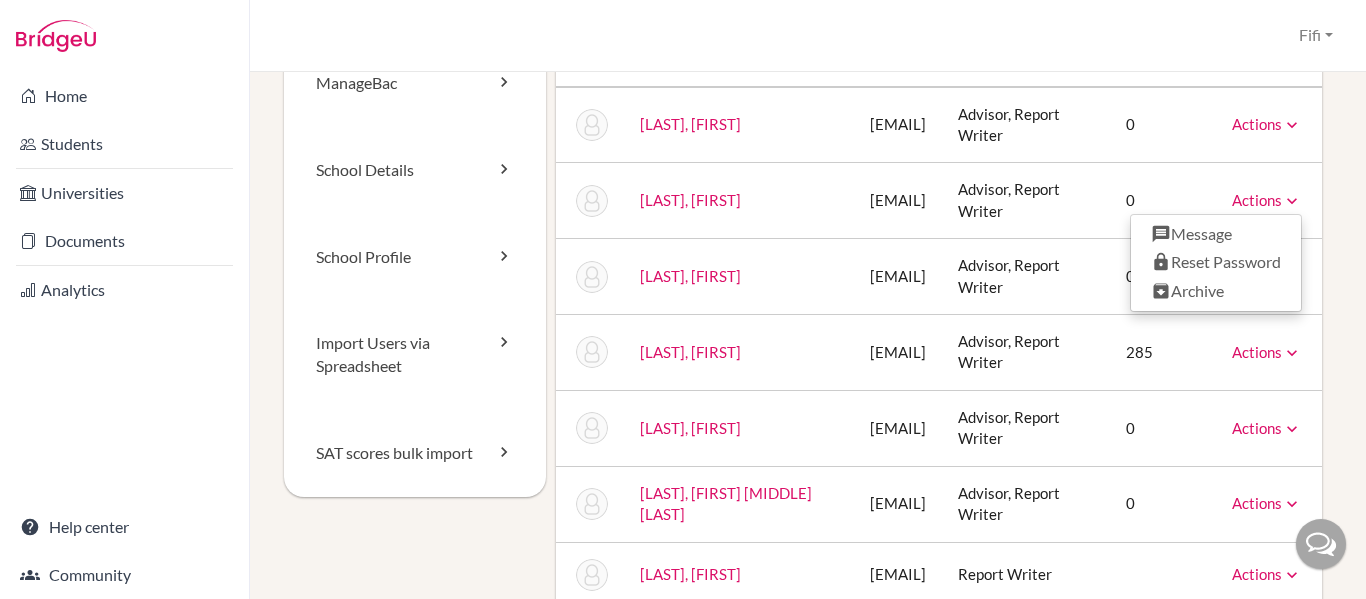 click on "Effendi, Bernike" at bounding box center [739, 201] 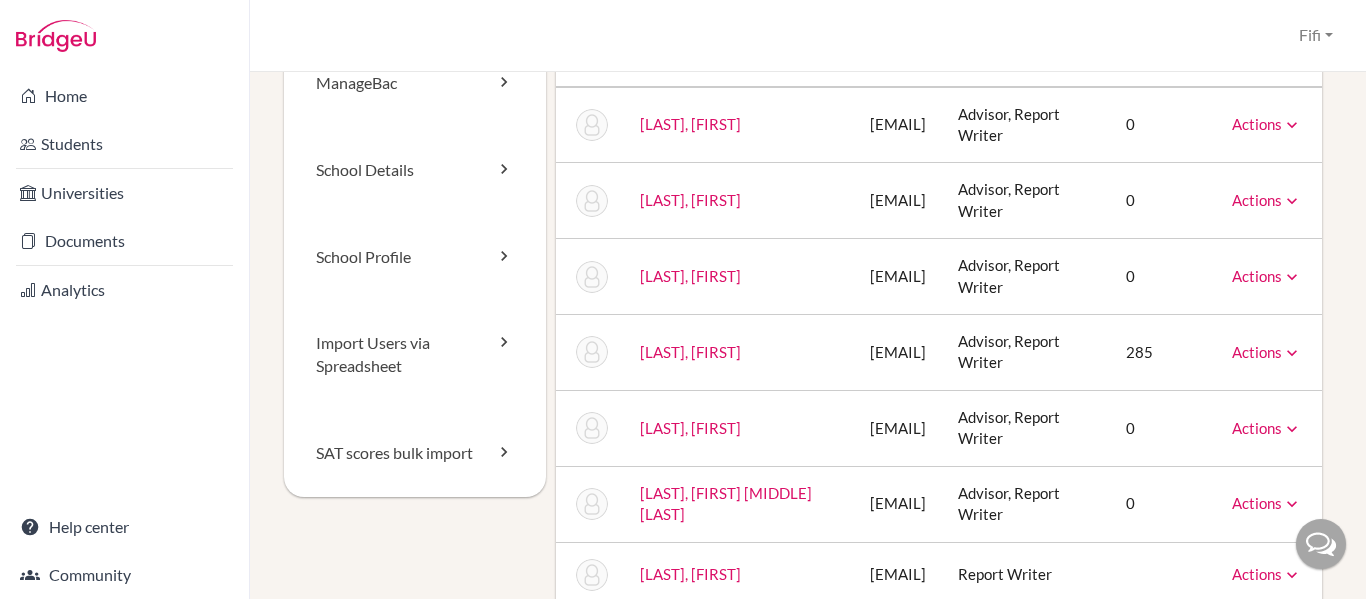 click on "[LAST], [FIRST]" at bounding box center [690, 200] 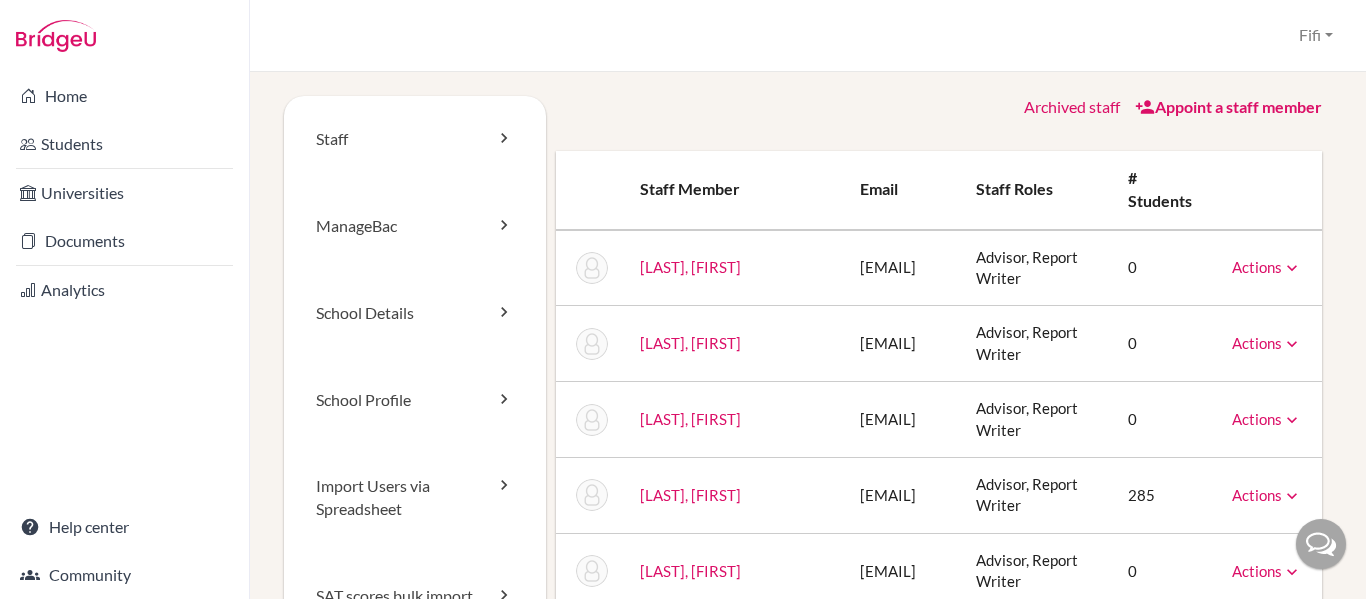 scroll, scrollTop: 0, scrollLeft: 0, axis: both 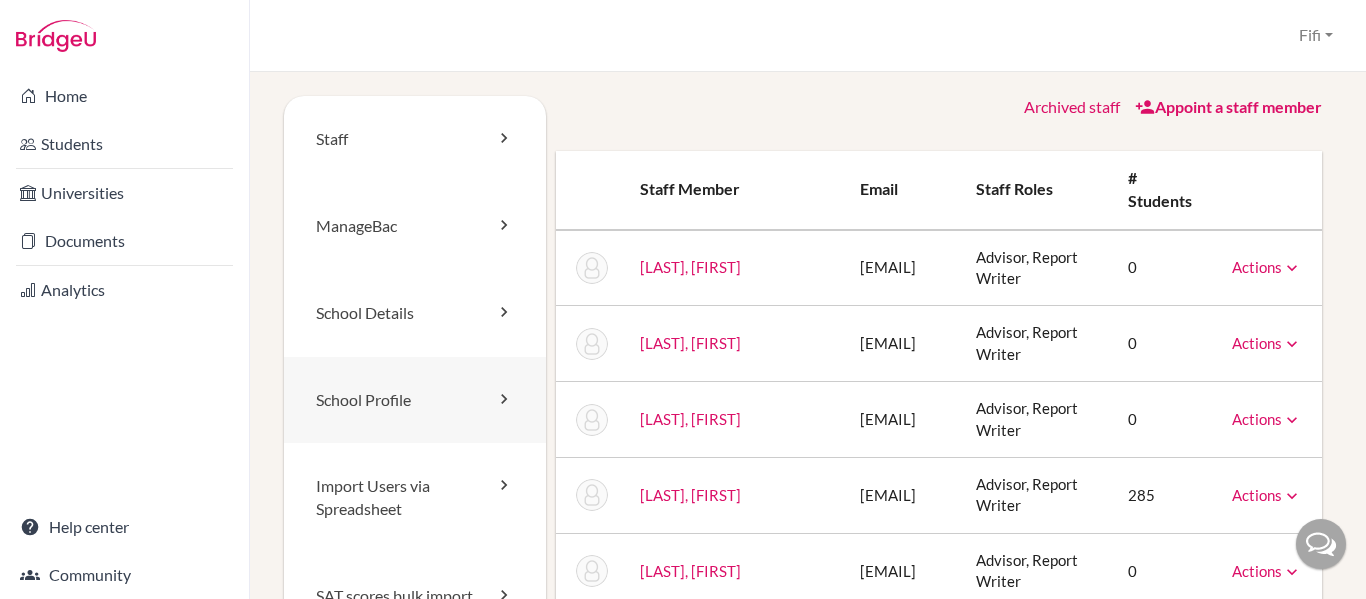 click on "School Profile" at bounding box center (415, 400) 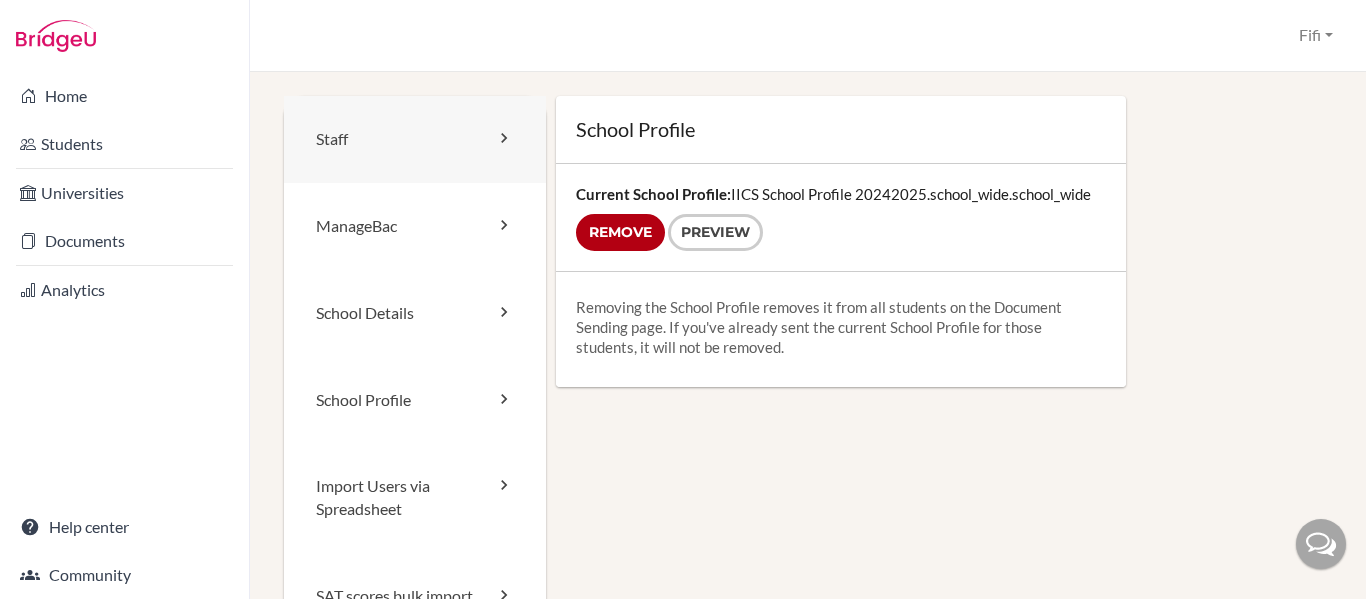 scroll, scrollTop: 0, scrollLeft: 0, axis: both 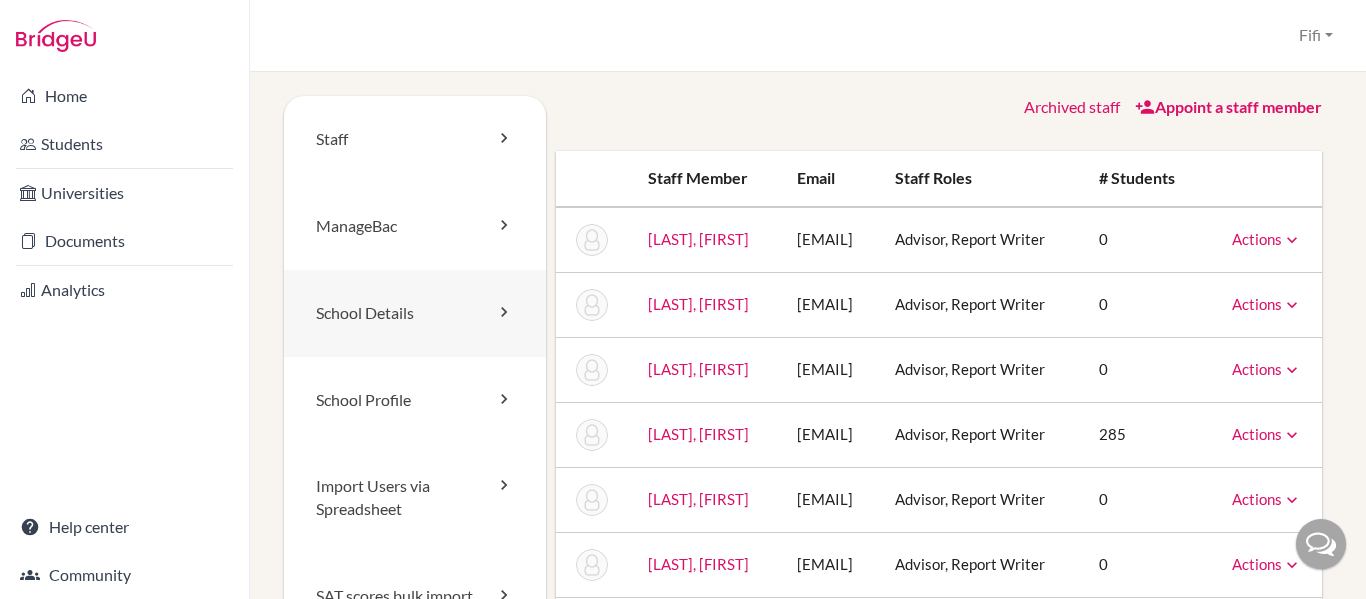 click at bounding box center (504, 312) 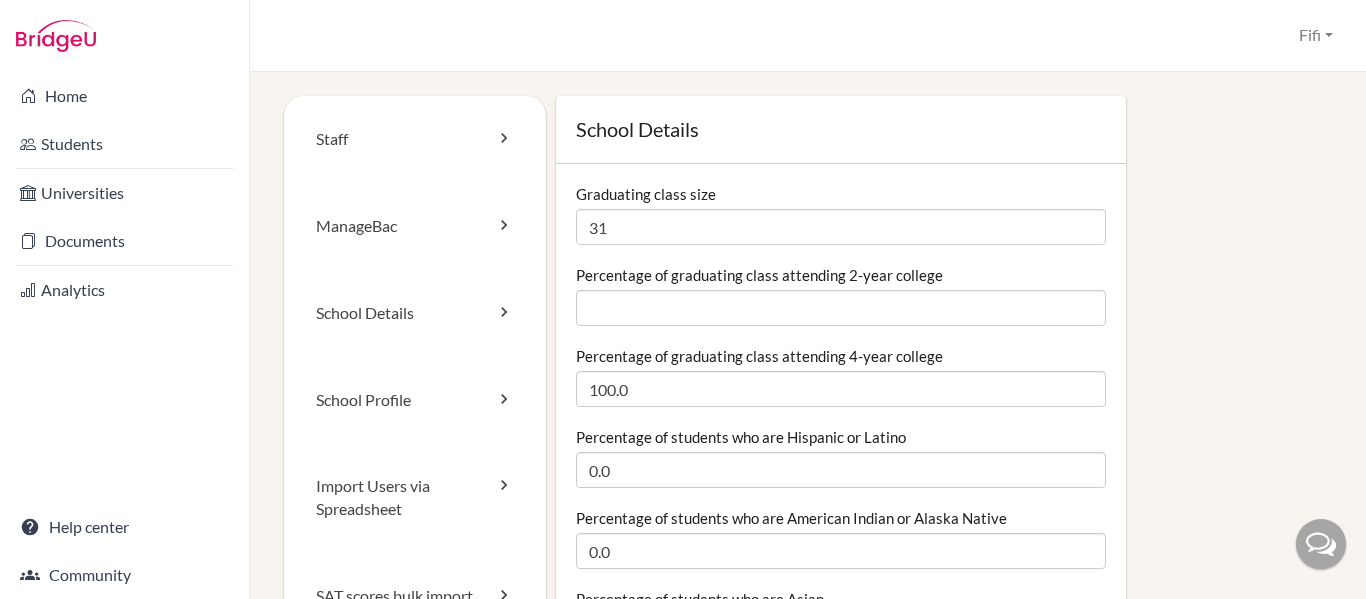 scroll, scrollTop: 0, scrollLeft: 0, axis: both 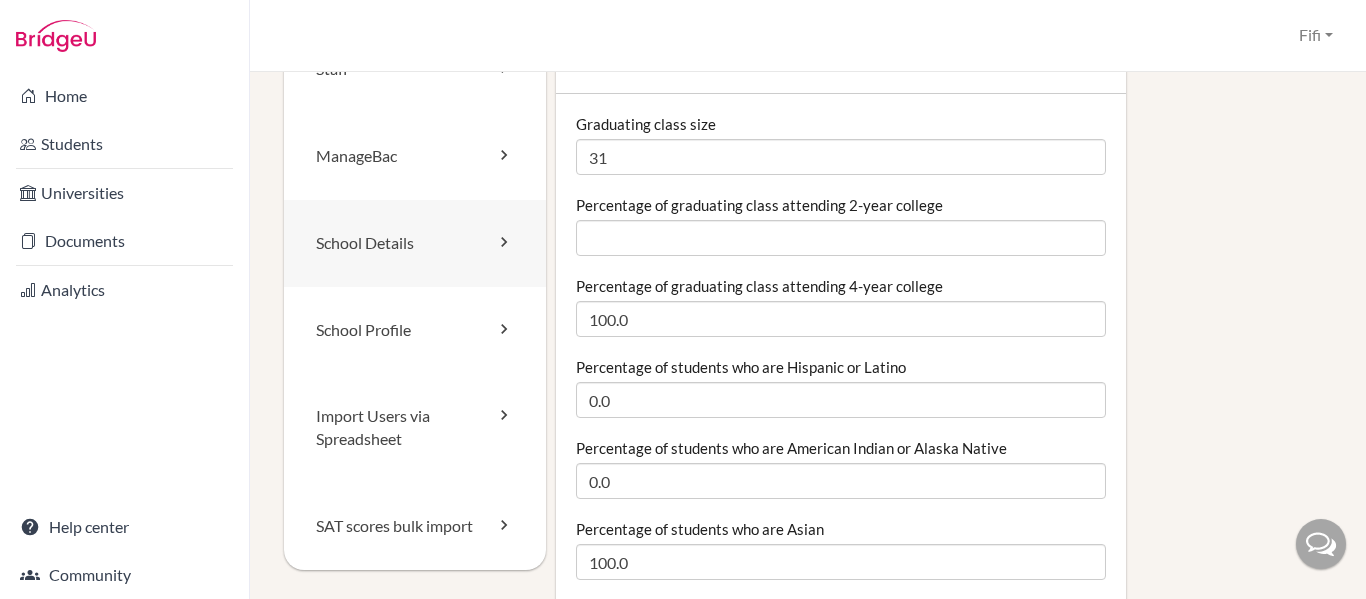 click on "School Details" at bounding box center [415, 243] 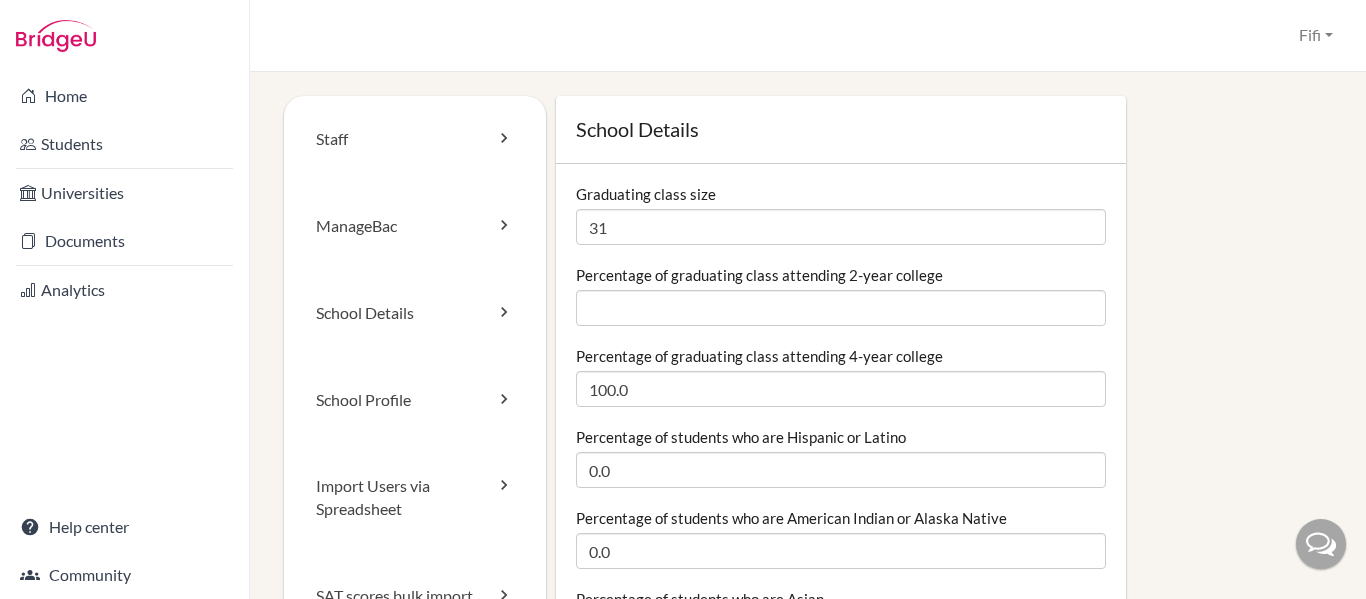 scroll, scrollTop: 0, scrollLeft: 0, axis: both 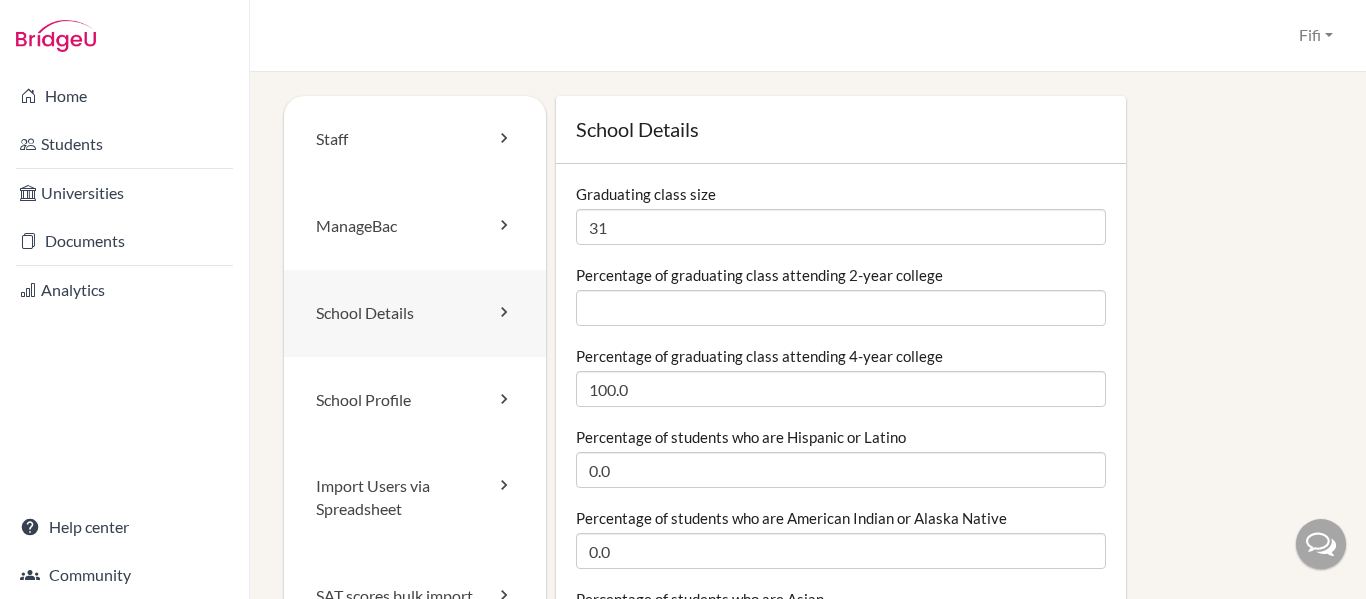 click on "School Details" at bounding box center [415, 313] 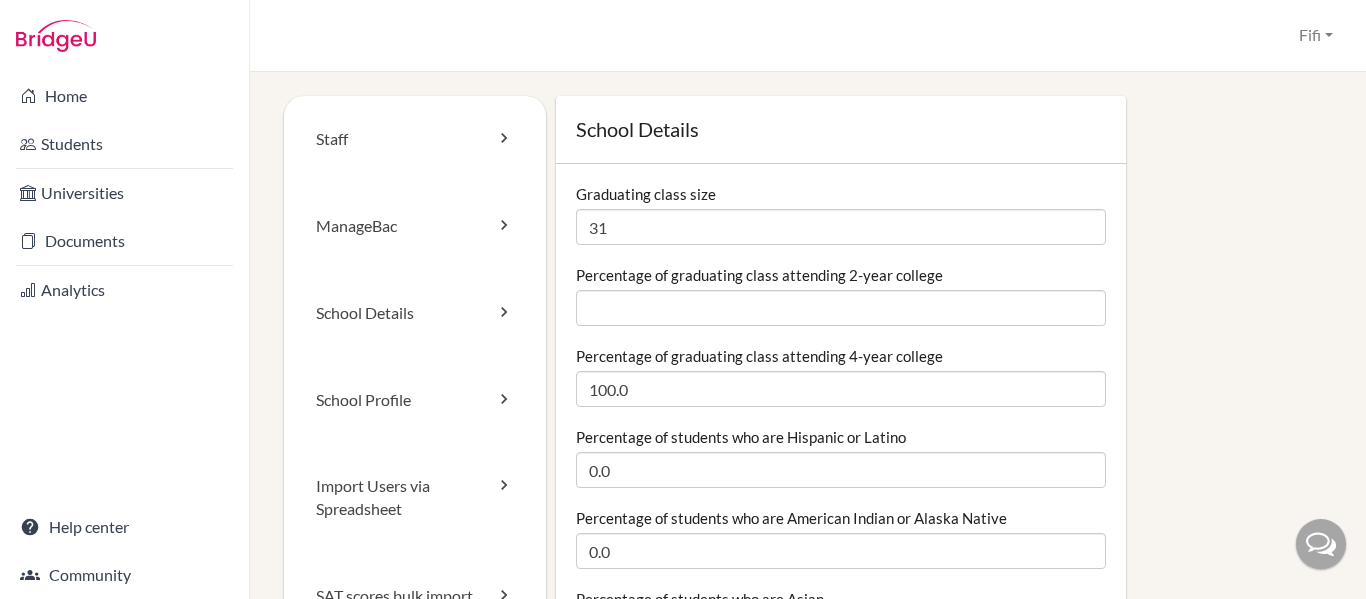 scroll, scrollTop: 0, scrollLeft: 0, axis: both 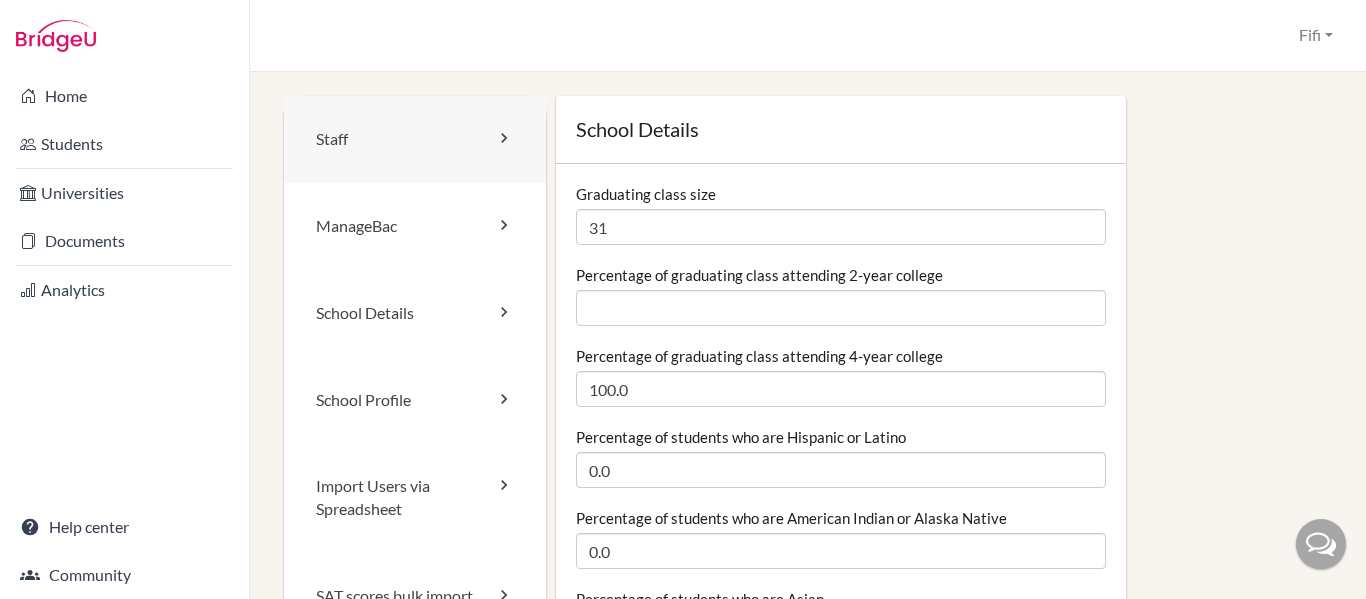 click on "Staff" at bounding box center (415, 139) 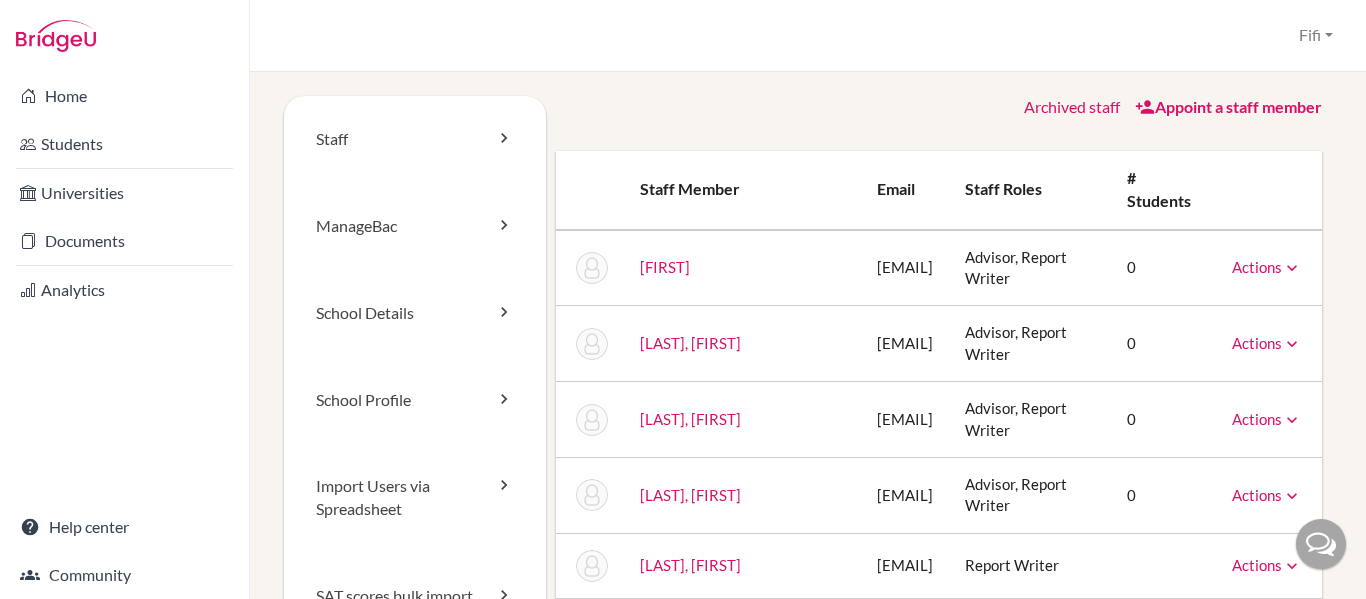 scroll, scrollTop: 0, scrollLeft: 0, axis: both 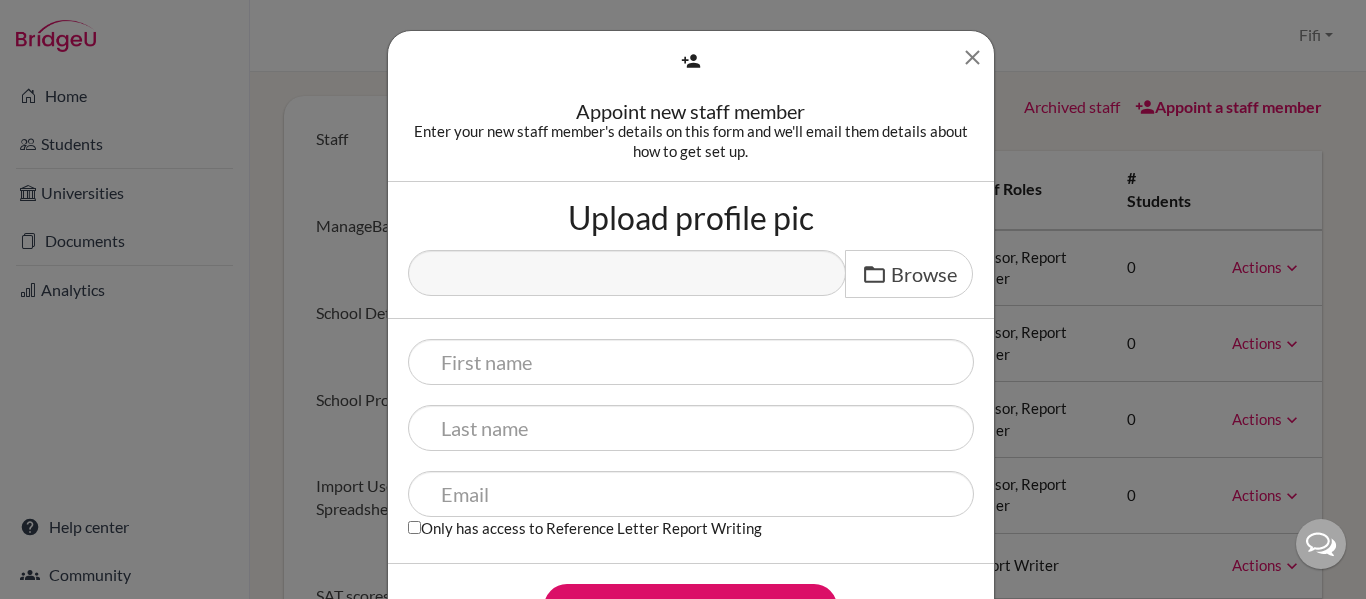 drag, startPoint x: 965, startPoint y: 54, endPoint x: 959, endPoint y: 63, distance: 10.816654 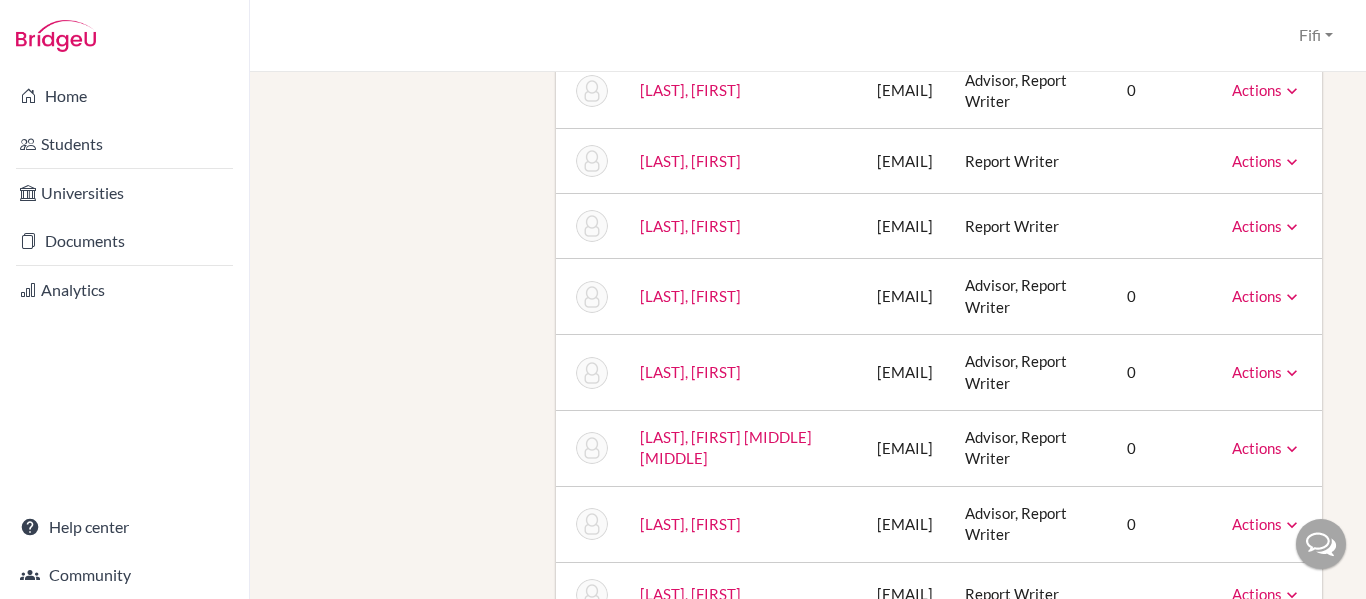 scroll, scrollTop: 1088, scrollLeft: 0, axis: vertical 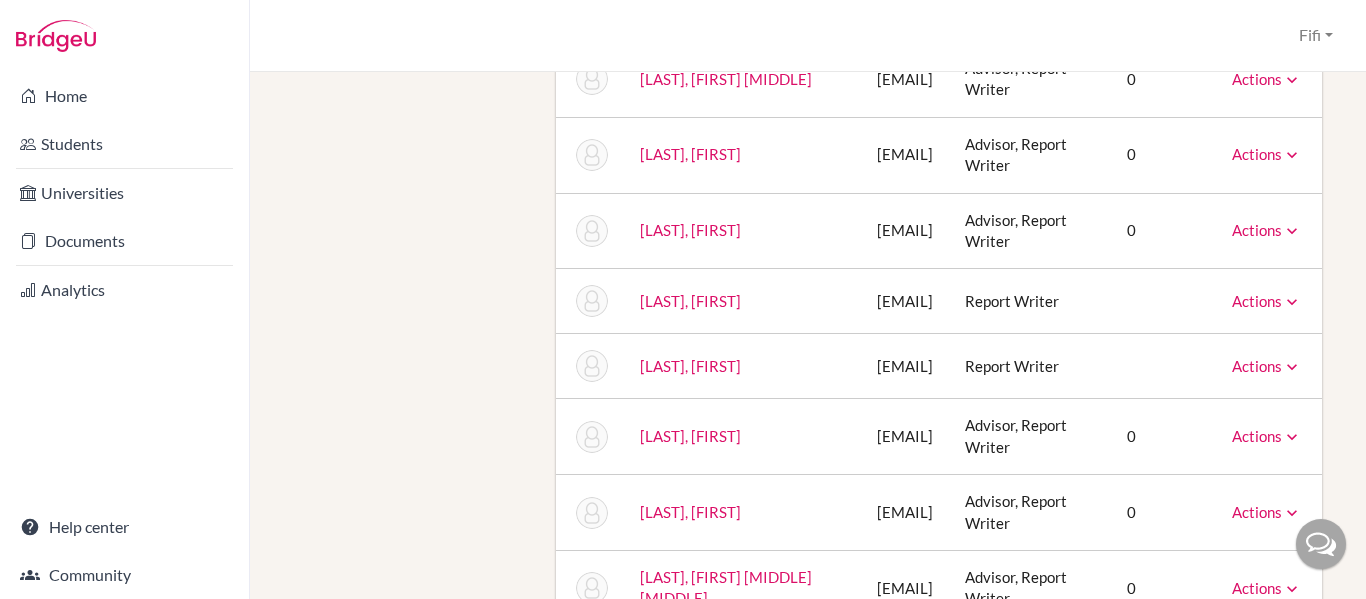 click at bounding box center [592, 3] 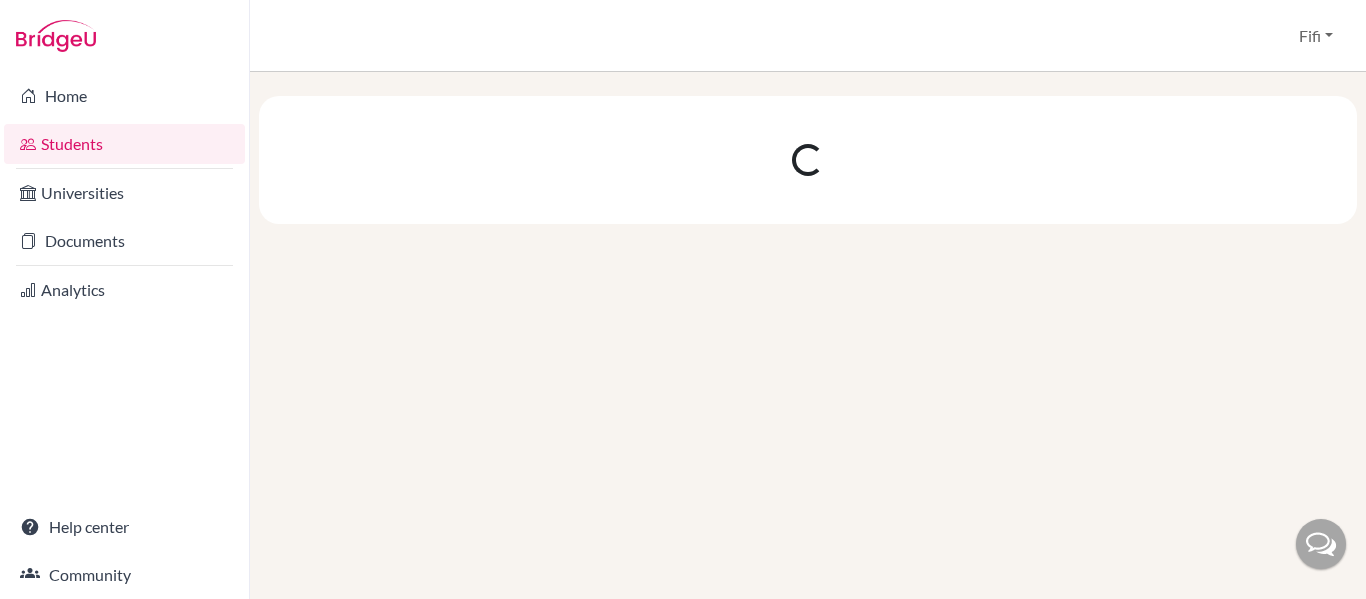 scroll, scrollTop: 0, scrollLeft: 0, axis: both 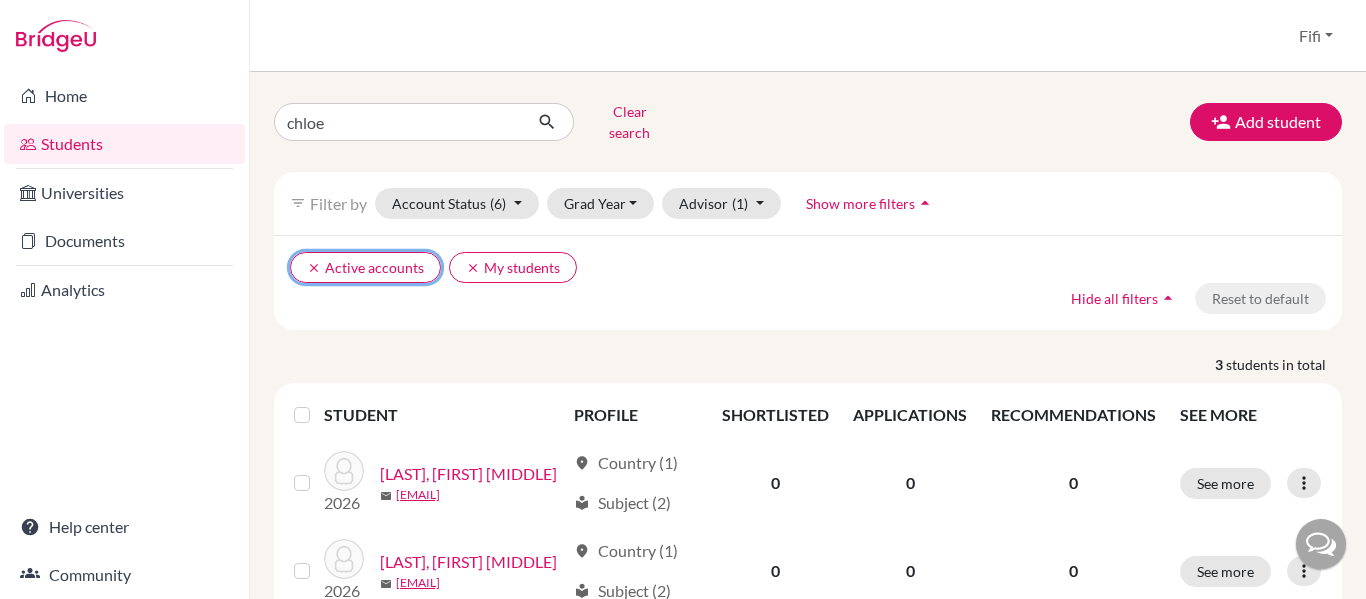 click on "clear" at bounding box center [314, 268] 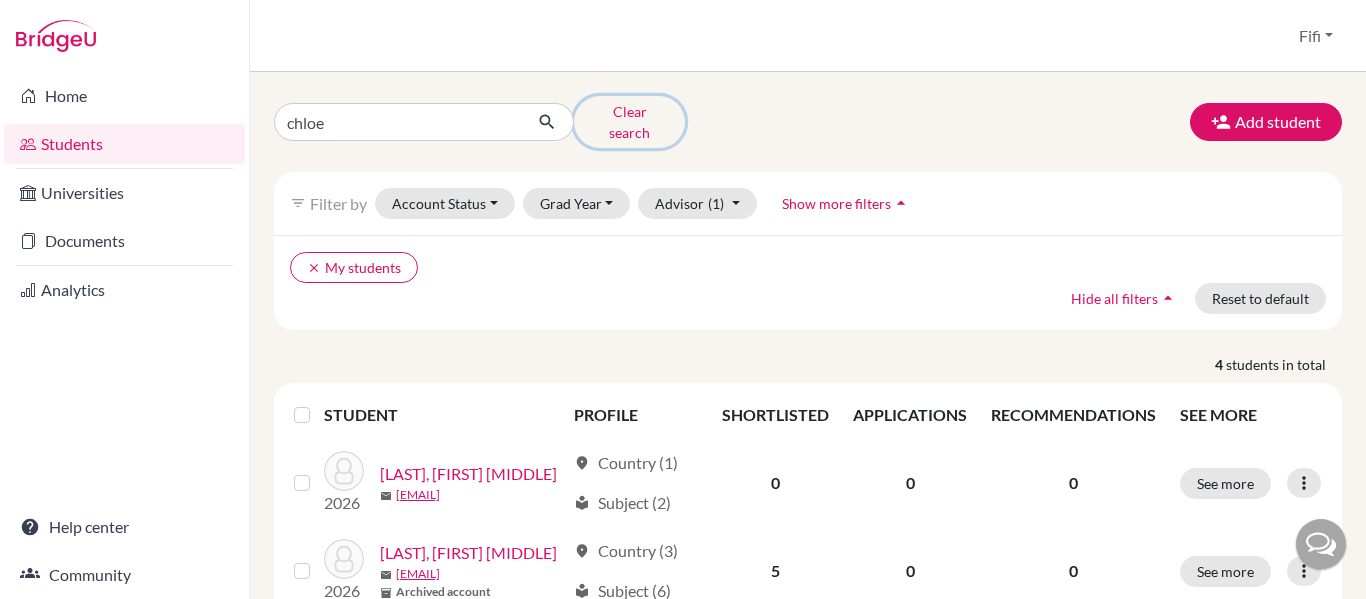 click on "Clear search" at bounding box center [629, 122] 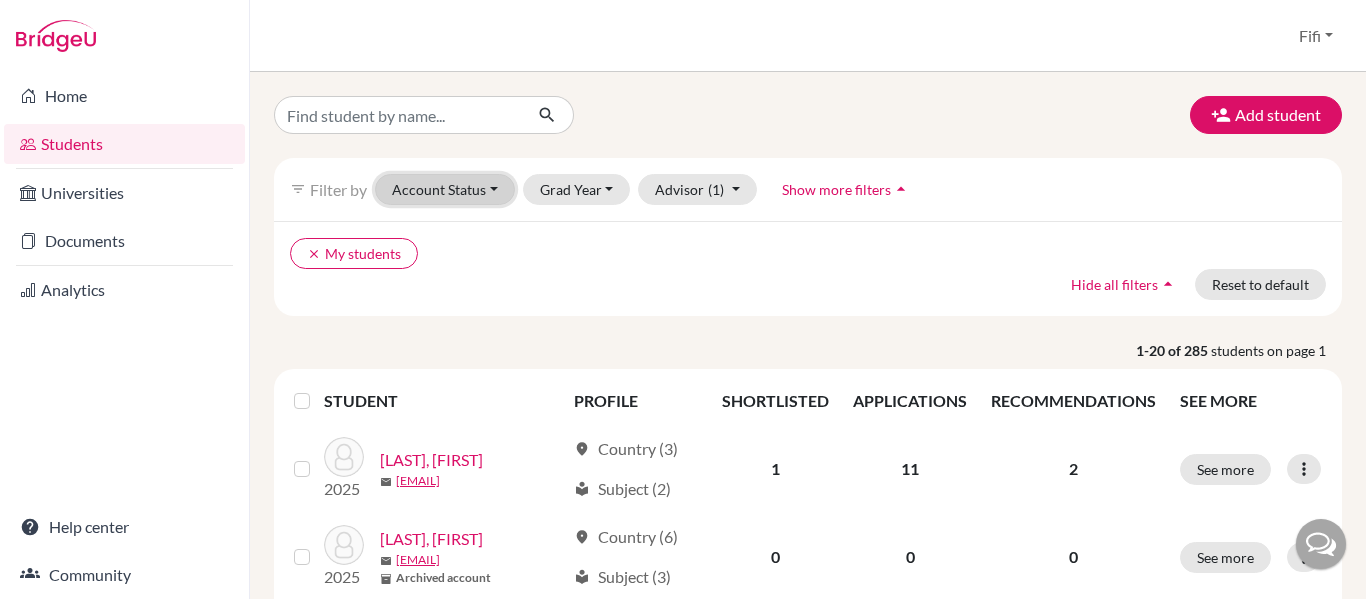 click on "Account Status" at bounding box center (445, 189) 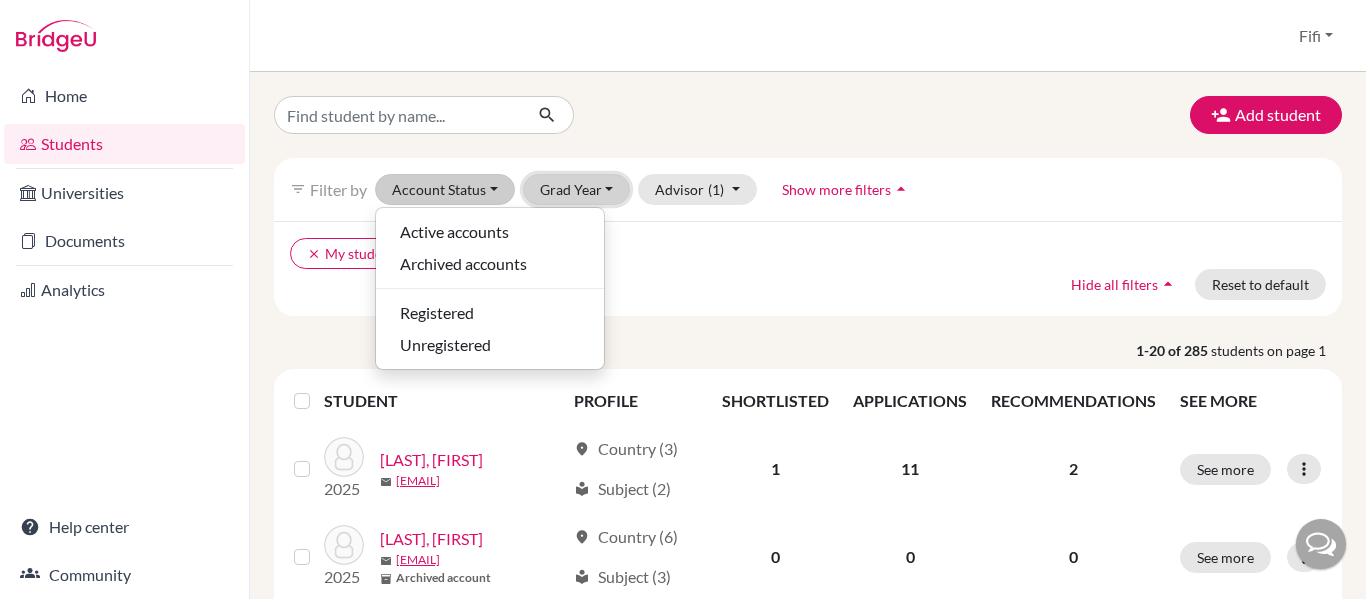 click on "Grad Year" at bounding box center (577, 189) 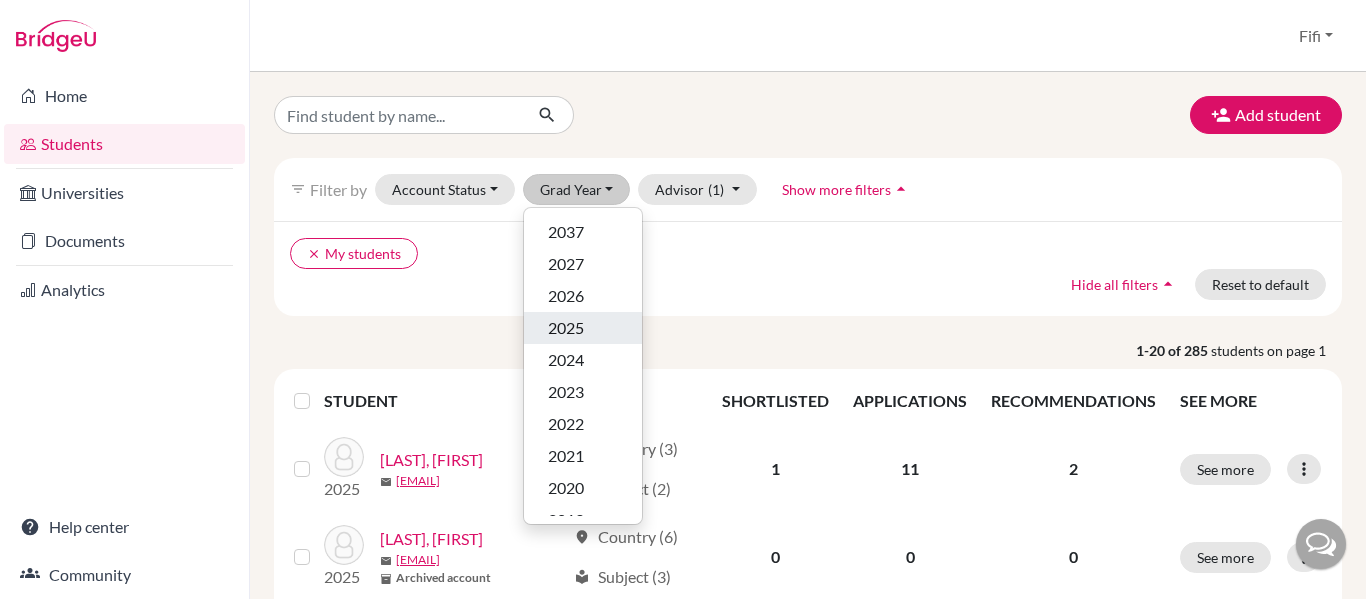 click on "2025" at bounding box center (566, 328) 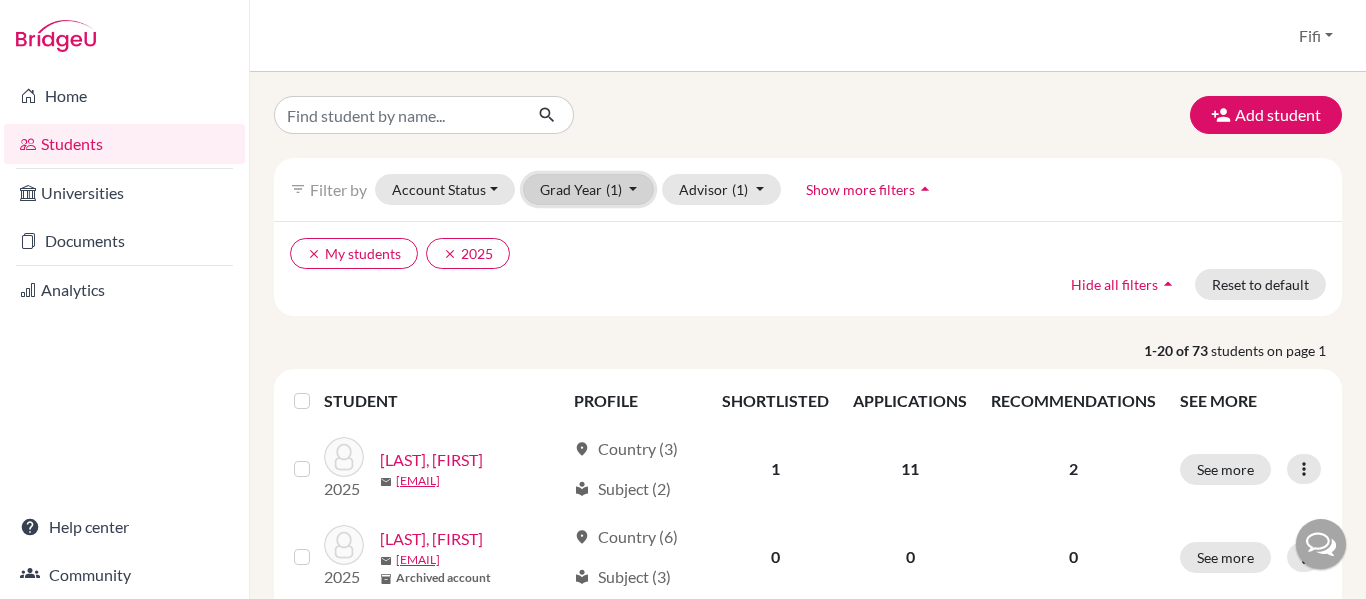 click on "Grad Year (1)" at bounding box center (589, 189) 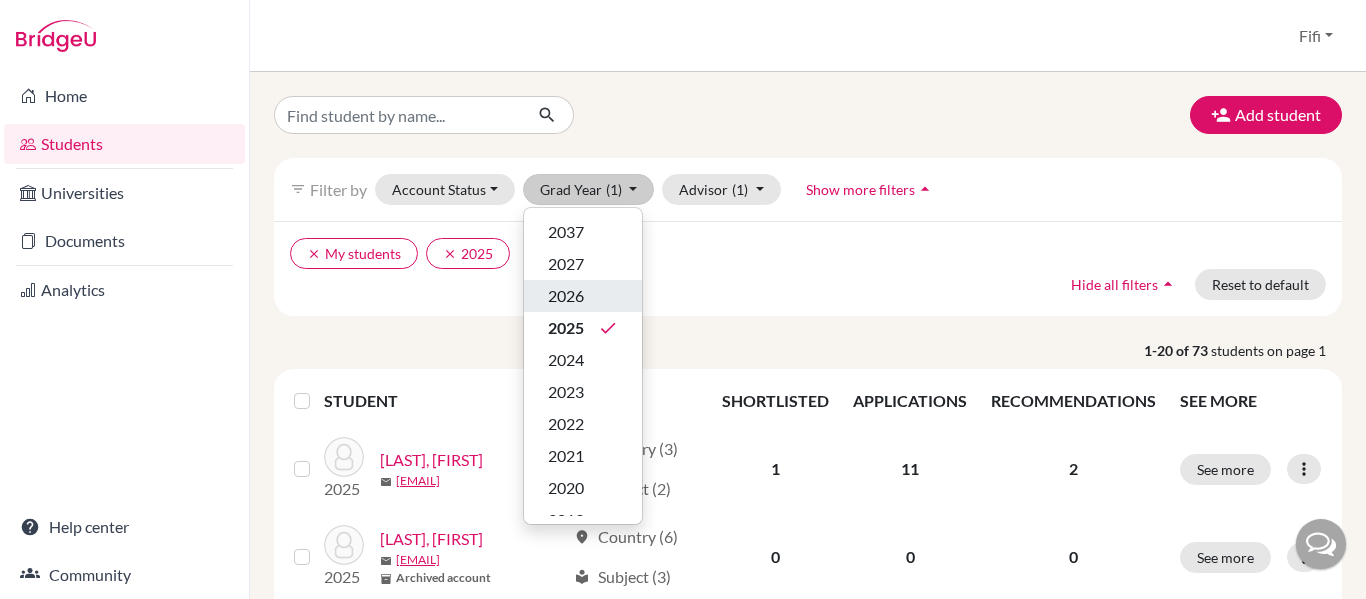click on "2026" at bounding box center (583, 296) 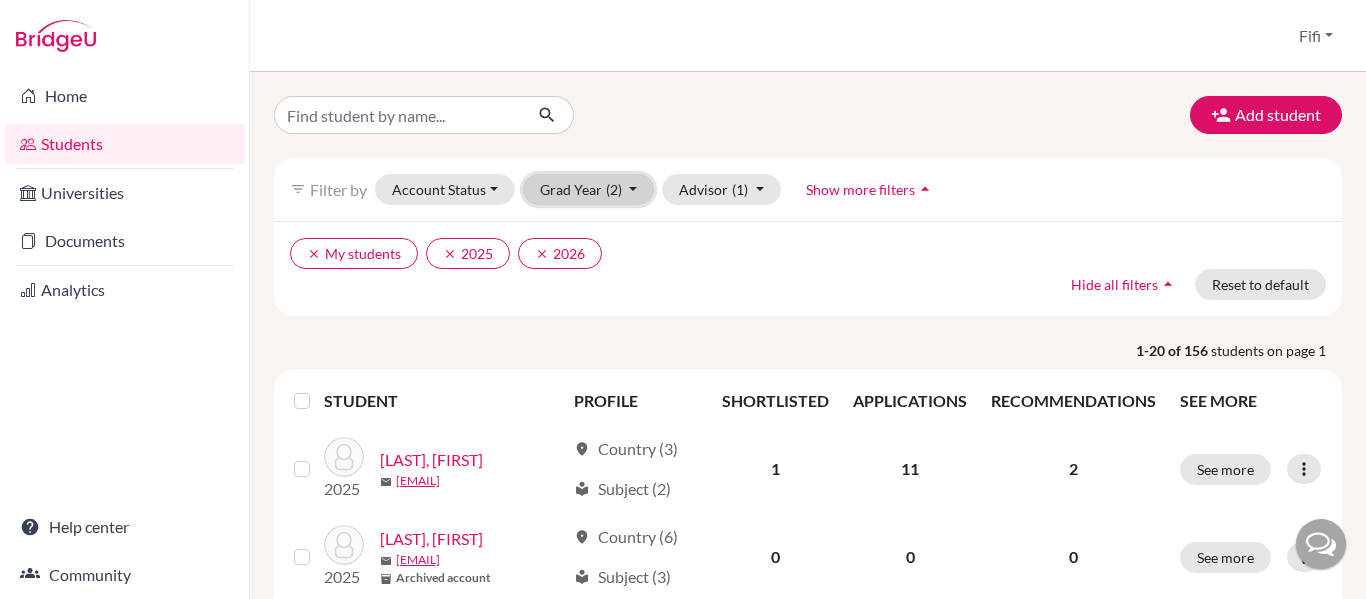 click on "Grad Year (2)" at bounding box center [589, 189] 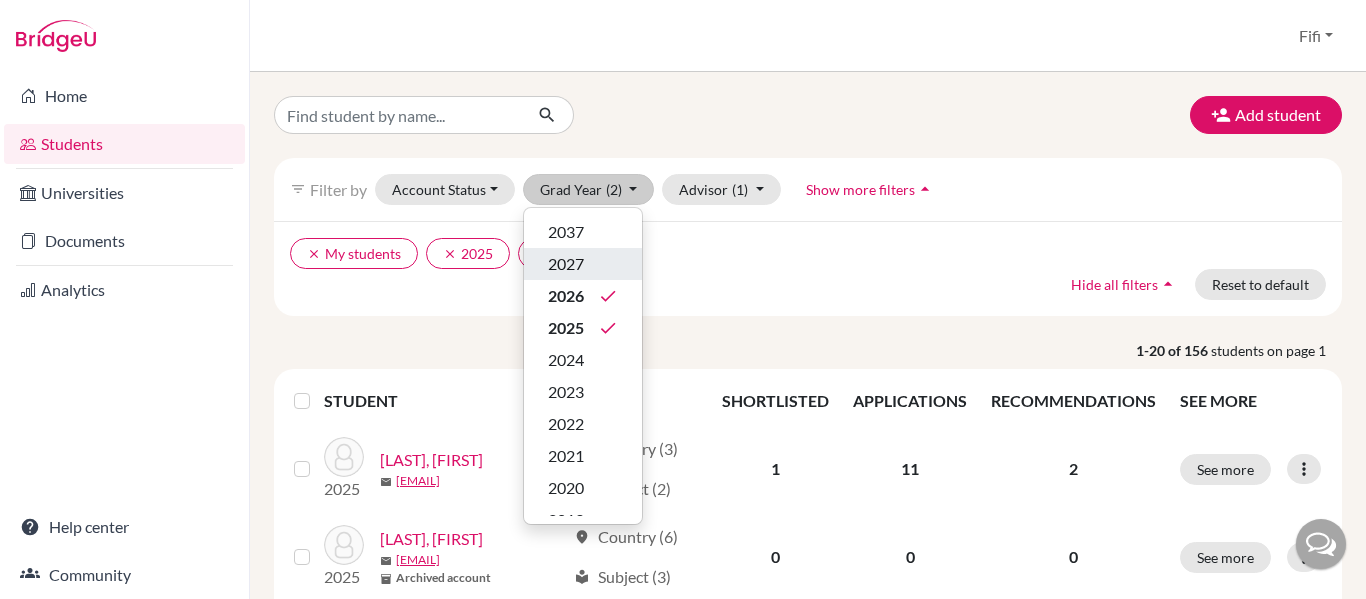click on "2027" at bounding box center (583, 264) 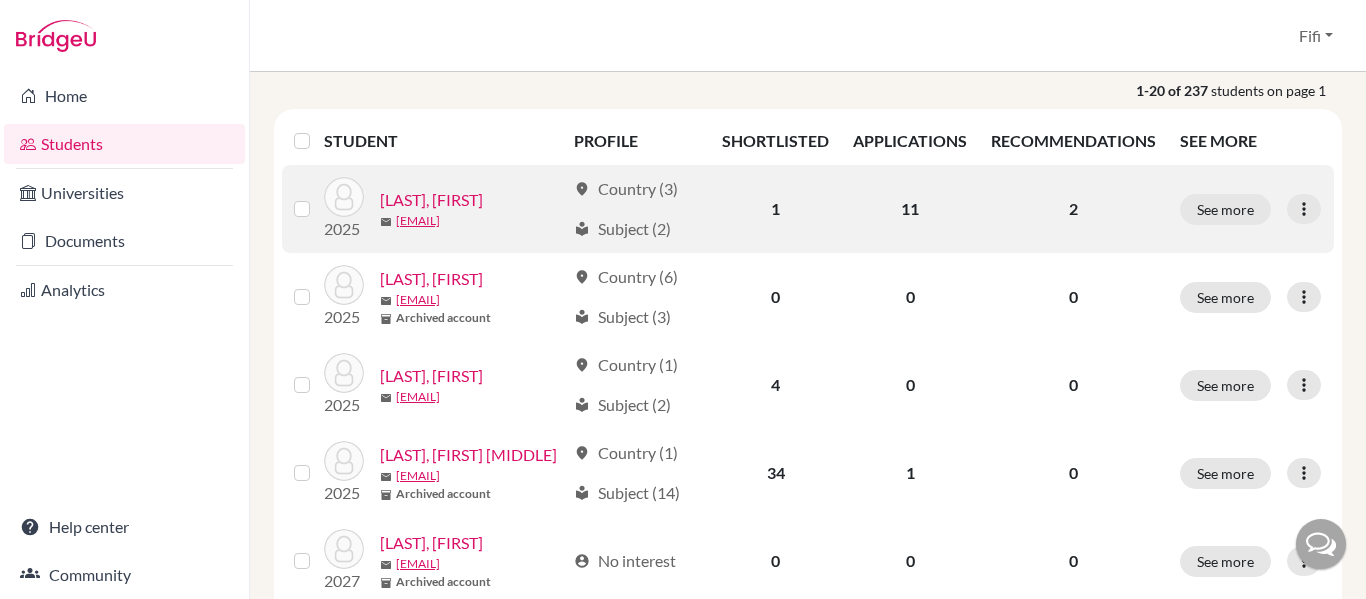 scroll, scrollTop: 270, scrollLeft: 0, axis: vertical 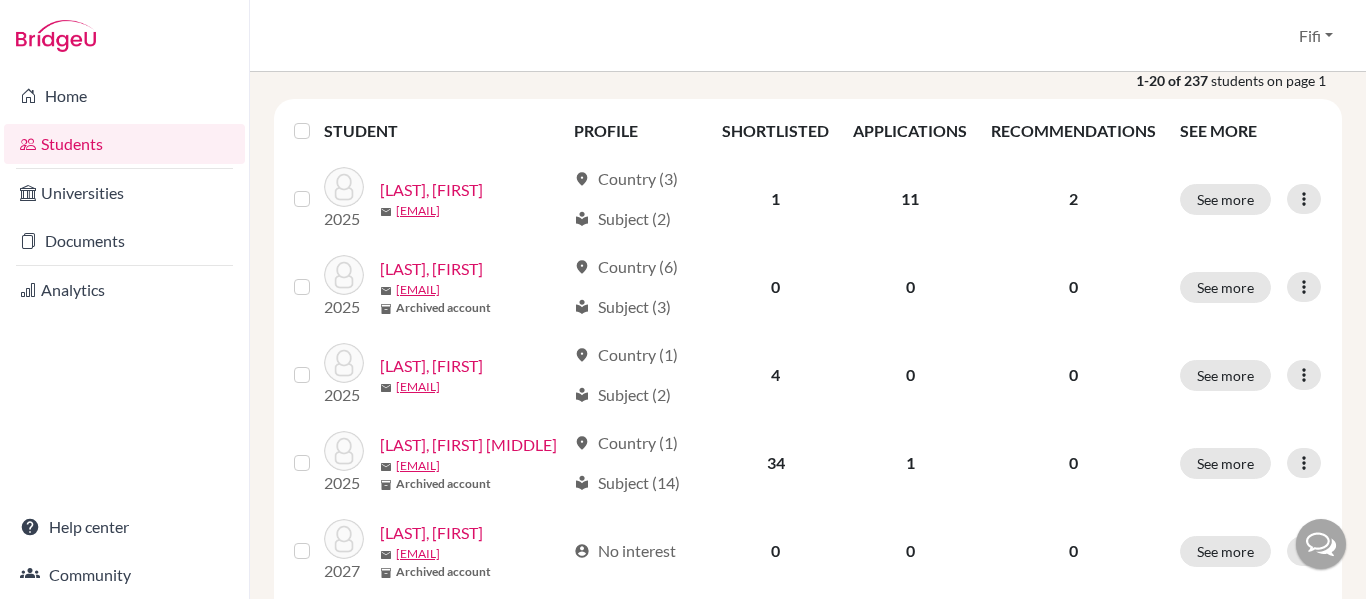 click at bounding box center [318, 119] 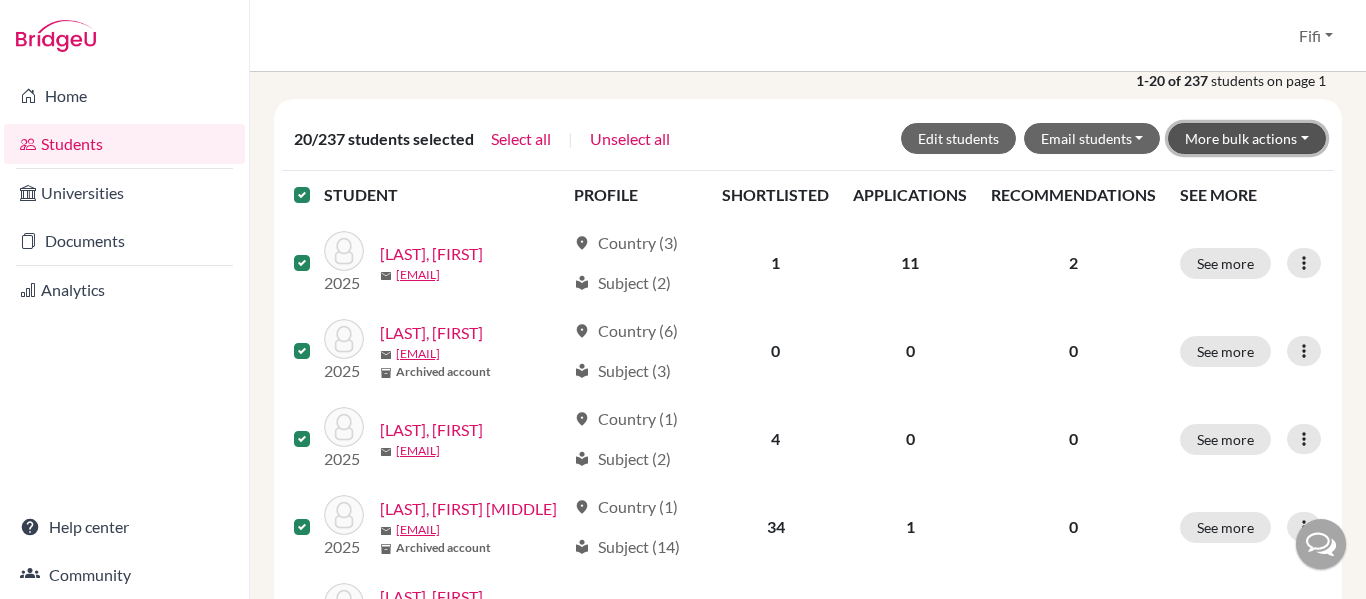 click on "More bulk actions" at bounding box center (1247, 138) 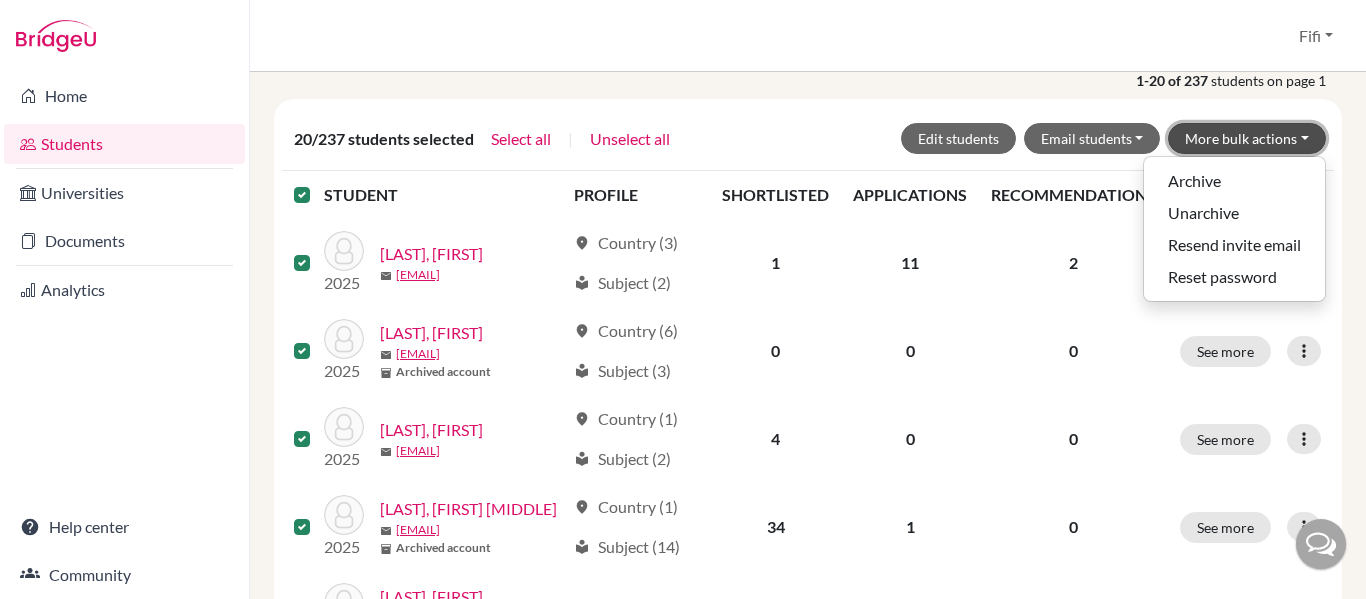 click on "More bulk actions" at bounding box center [1247, 138] 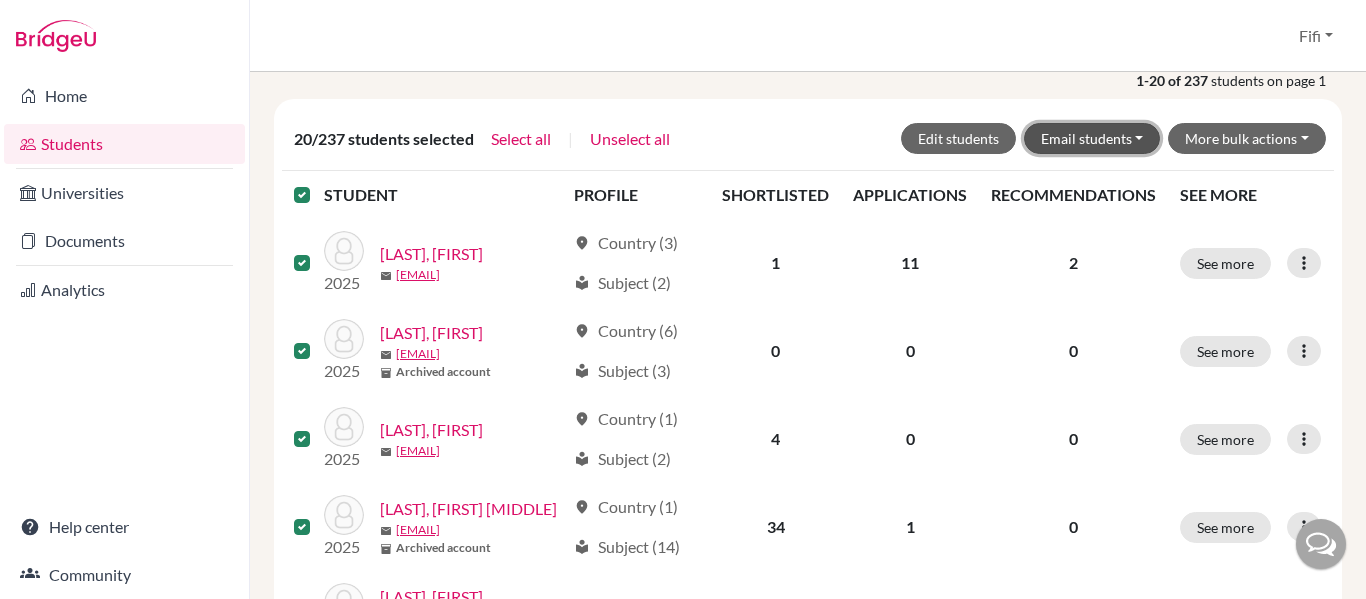 click on "Email students" at bounding box center (1092, 138) 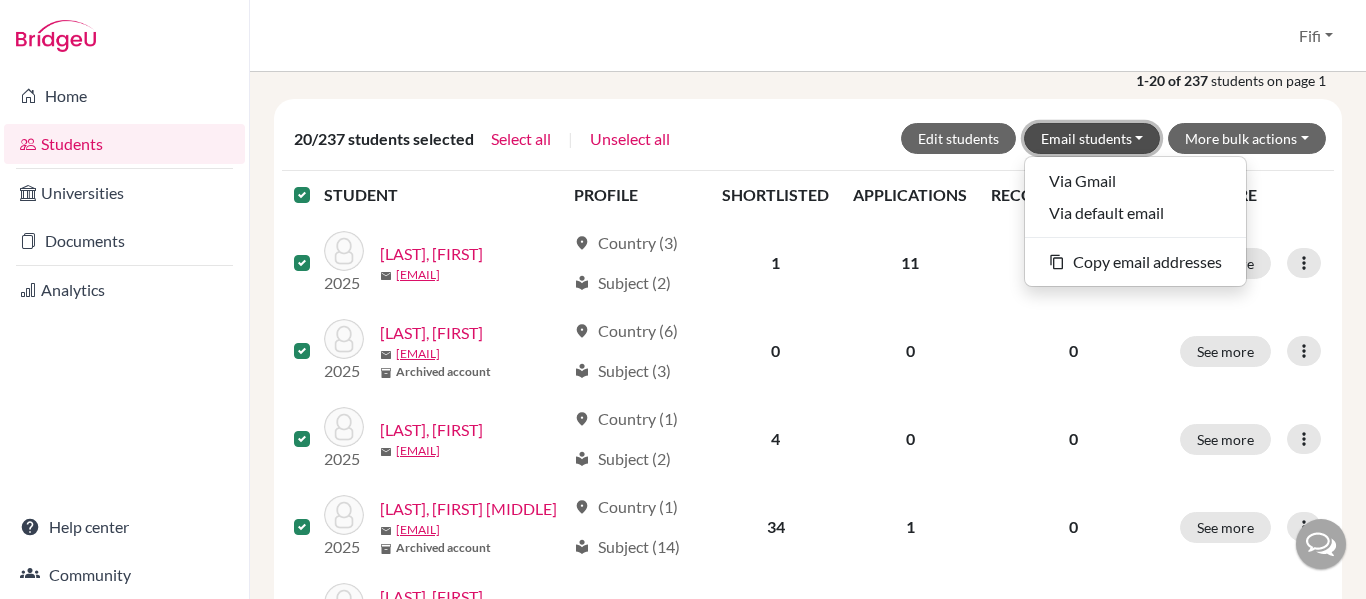 click on "Email students" at bounding box center [1092, 138] 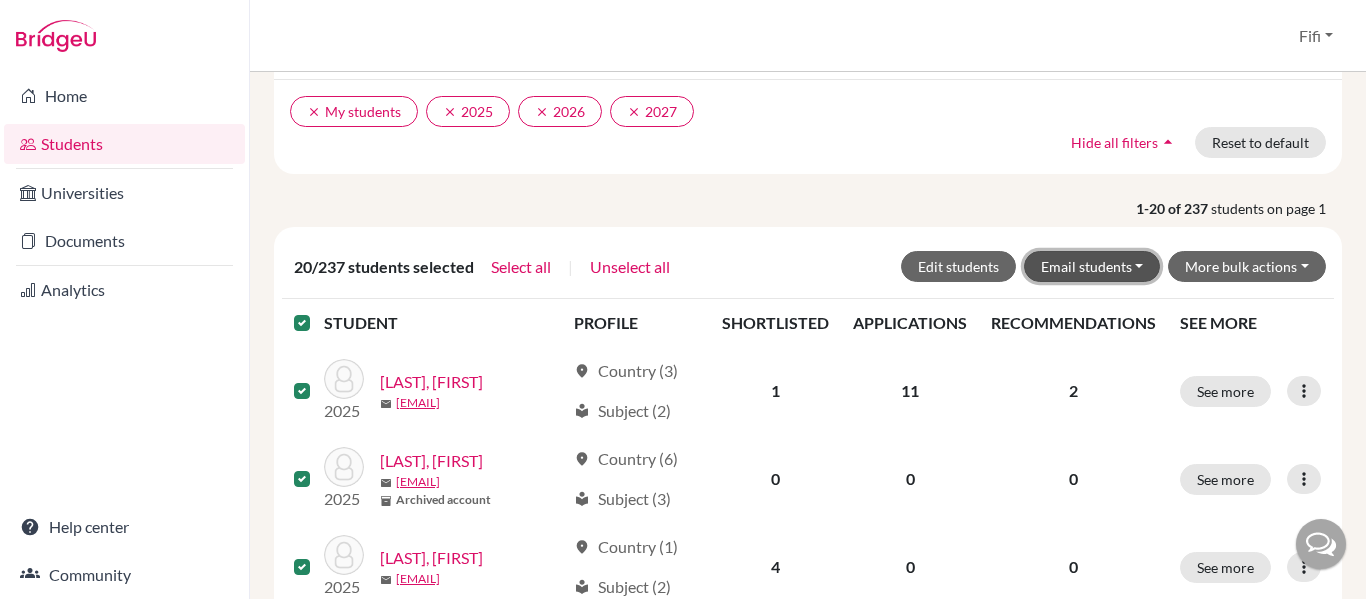 scroll, scrollTop: 101, scrollLeft: 0, axis: vertical 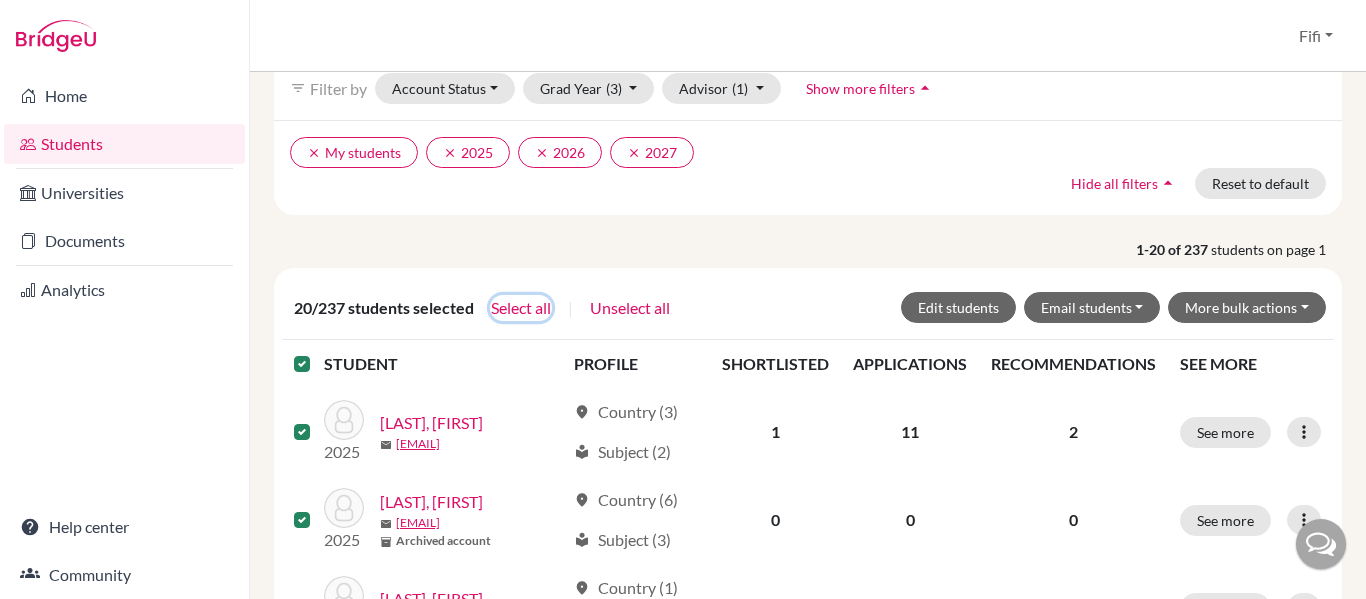 click on "Select all" 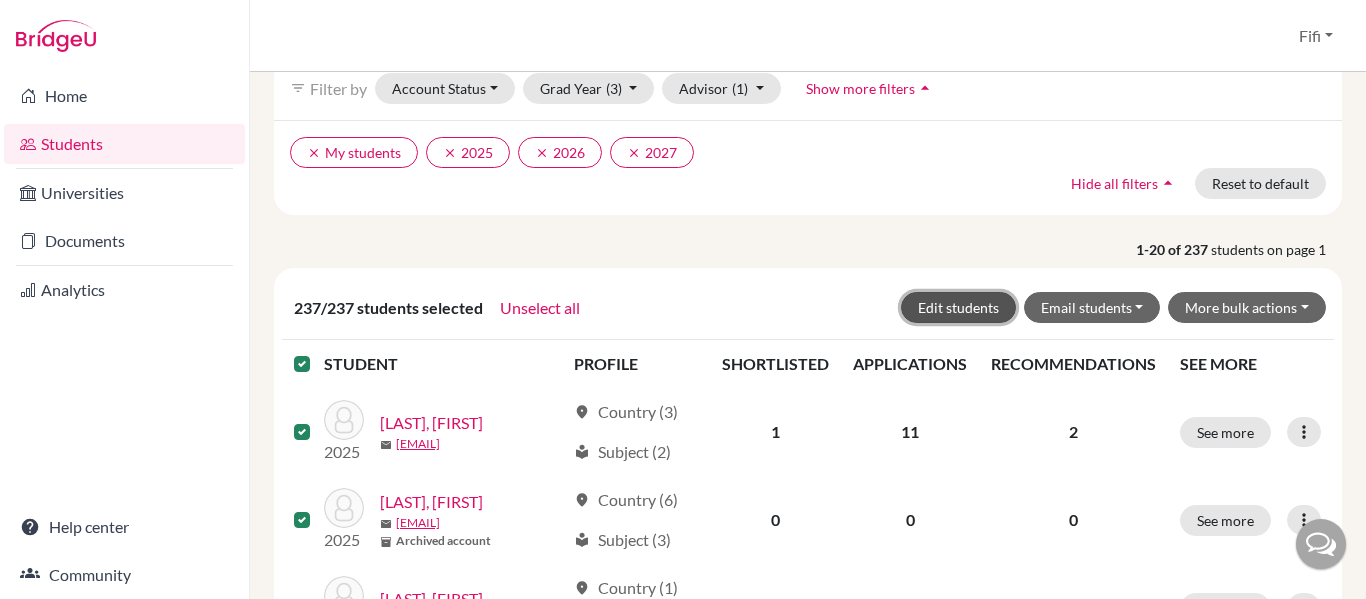 click on "Edit students" at bounding box center (958, 307) 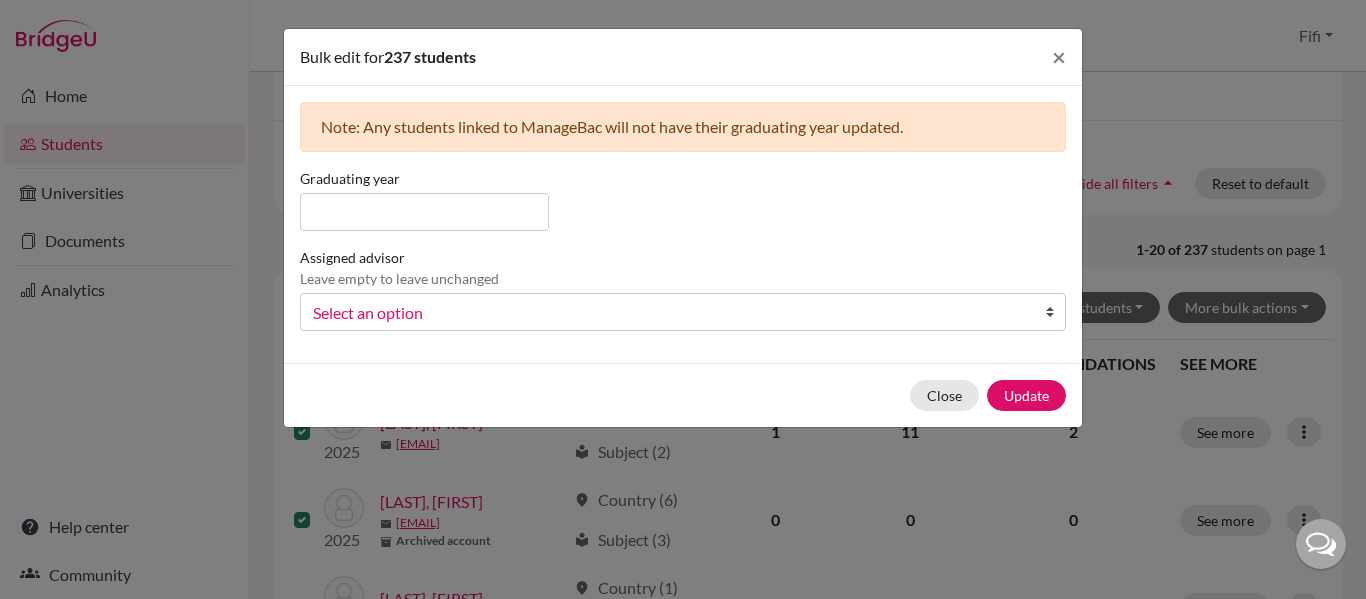 click on "Select an option" at bounding box center [670, 313] 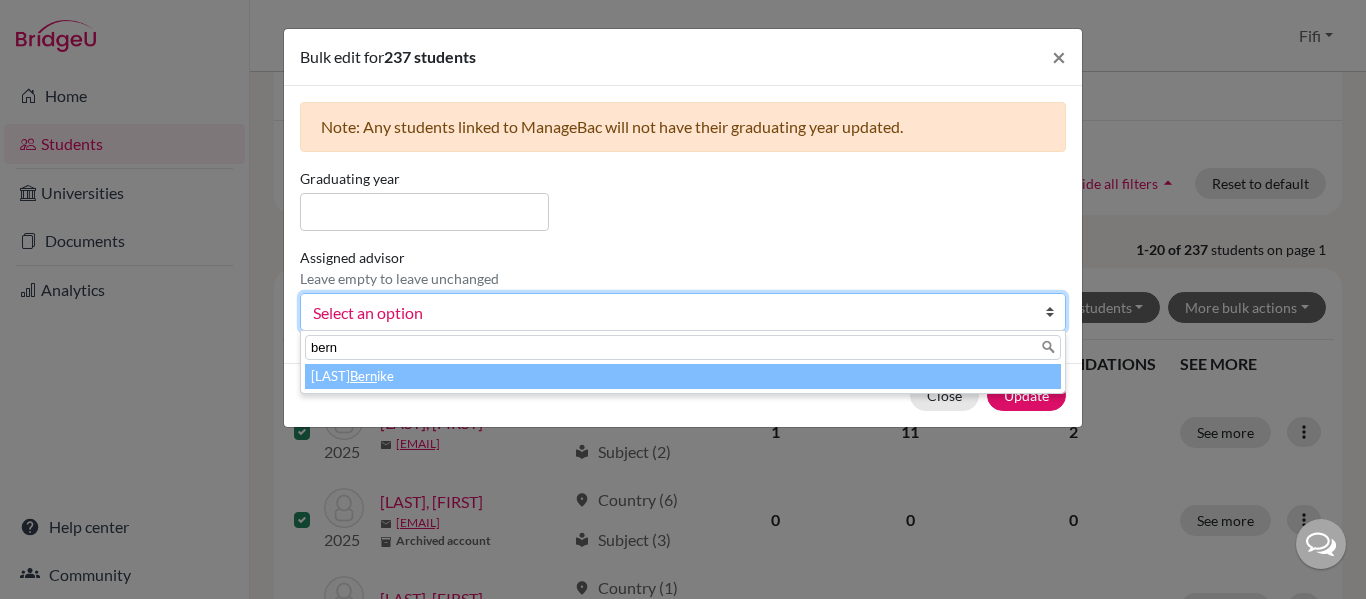 type on "bern" 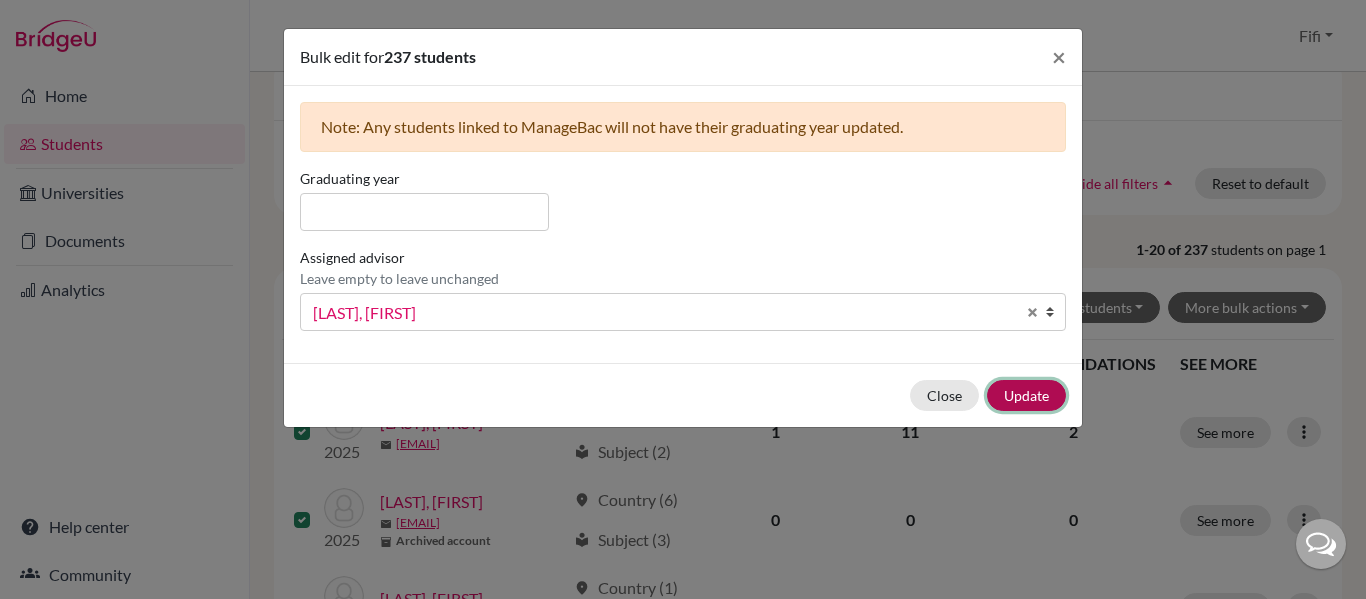 click on "Update" at bounding box center [1026, 395] 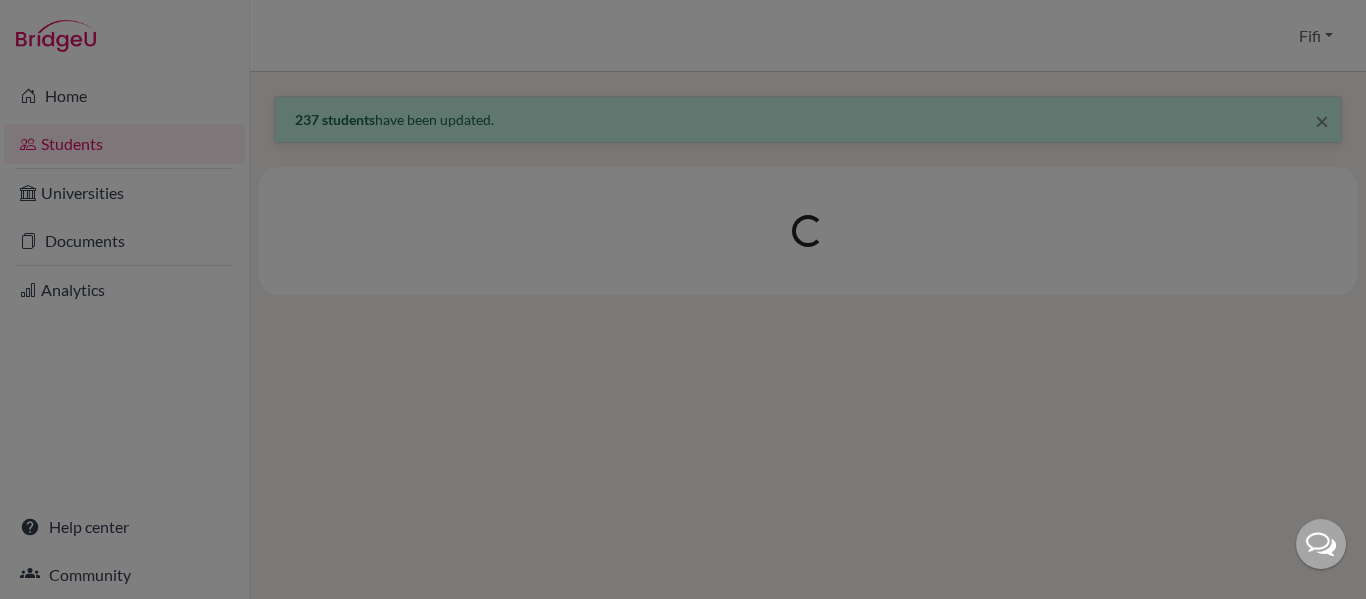 scroll, scrollTop: 0, scrollLeft: 0, axis: both 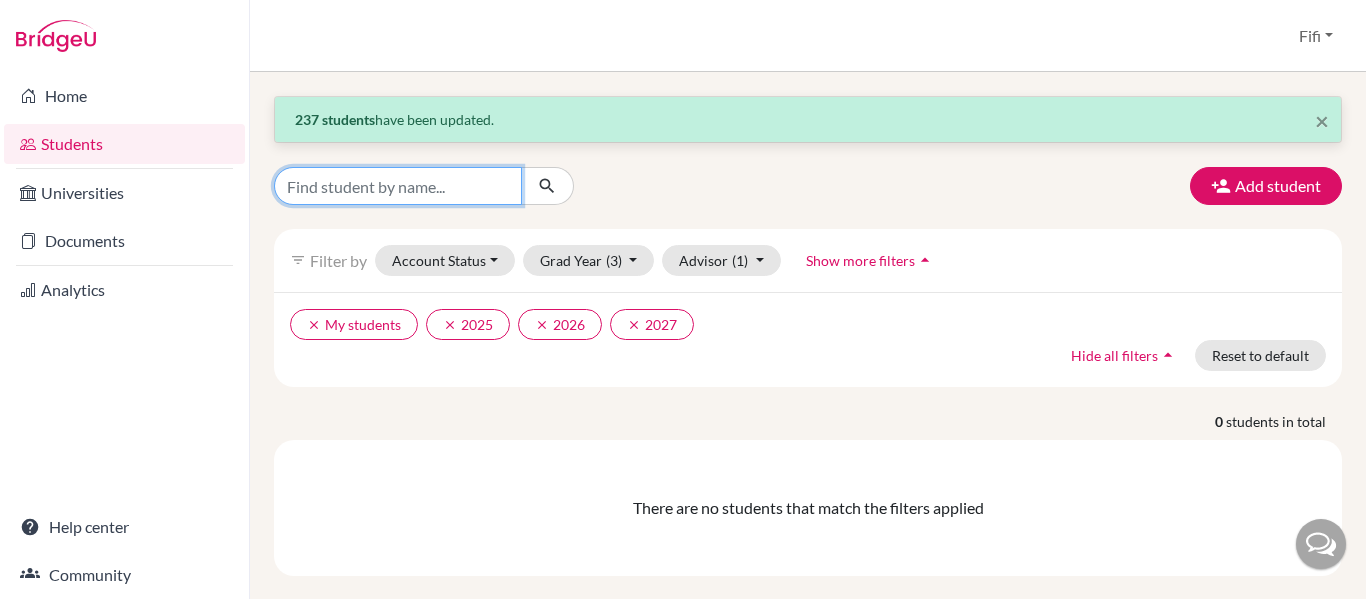 click at bounding box center (398, 186) 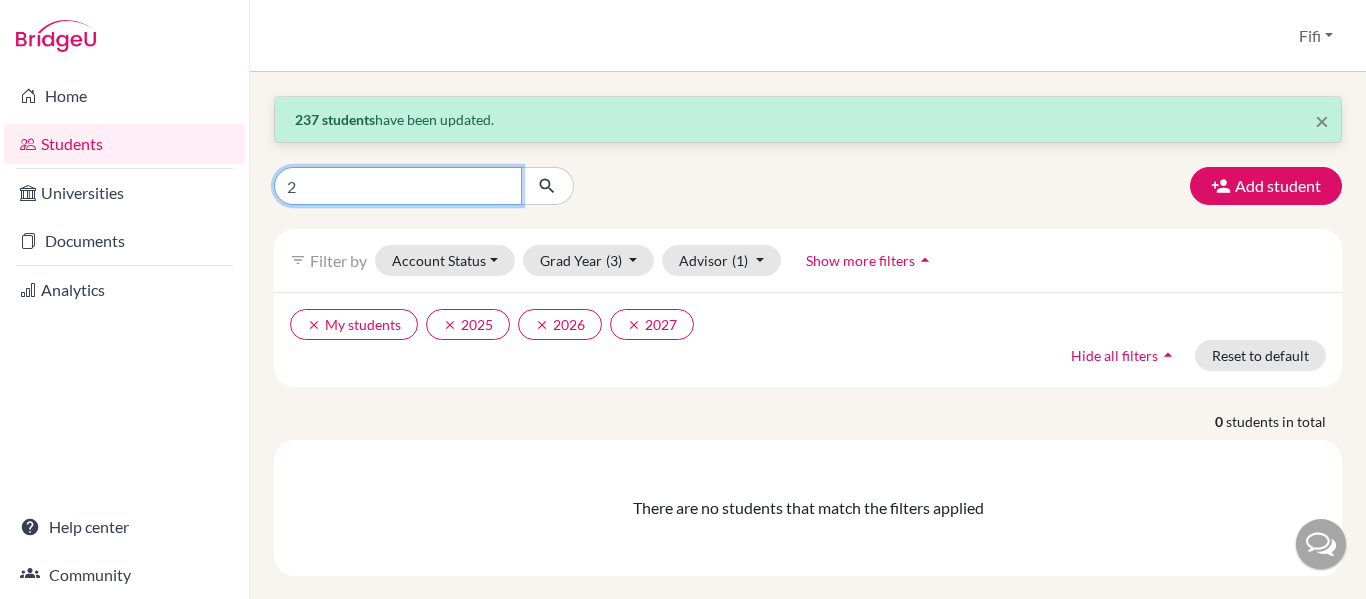 type 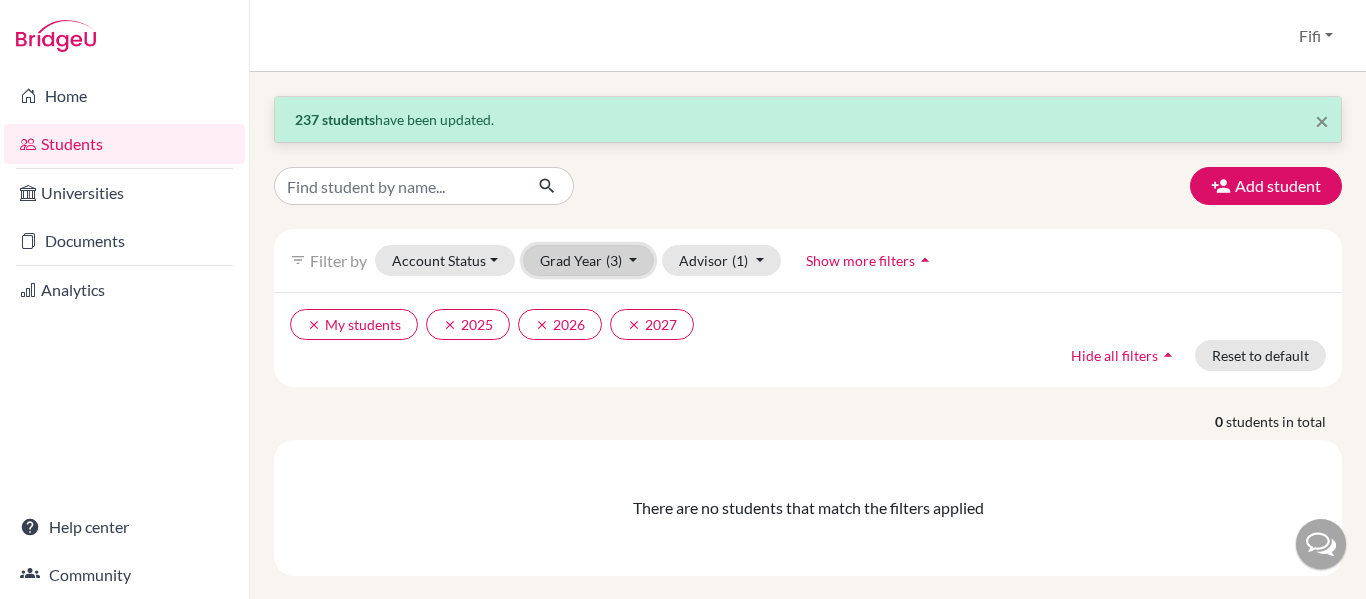 click on "(3)" at bounding box center [614, 260] 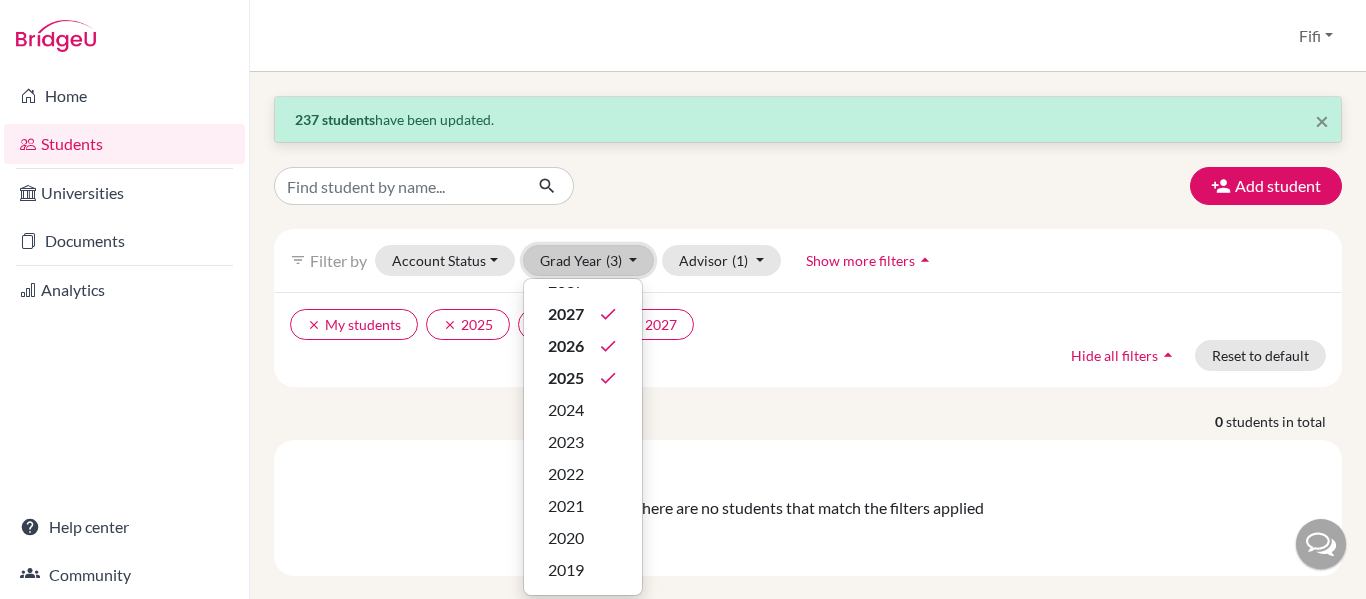scroll, scrollTop: 0, scrollLeft: 0, axis: both 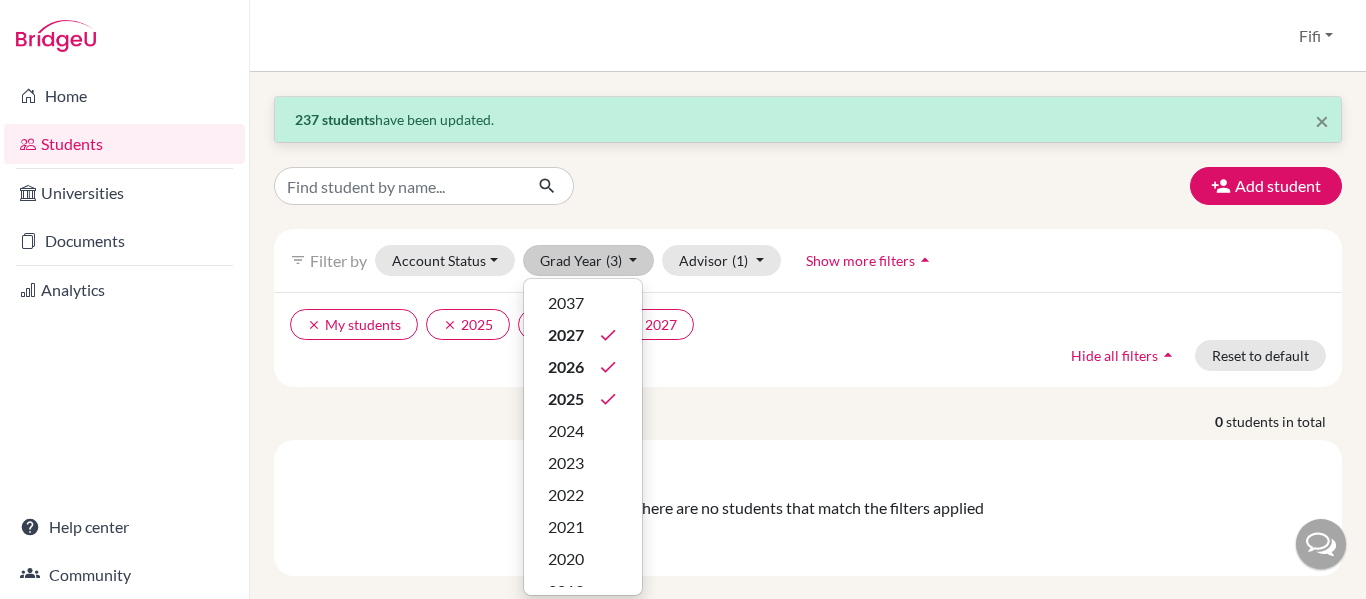 click on "× 237 students  have been updated. Add student filter_list Filter by Account Status Active accounts Archived accounts Registered Unregistered Grad Year (3) 2037 2027 done 2026 done 2025 done 2024 2023 2022 2021 2020 2019 2018 Advisor (1) My students done Without advisor , [LAST] [LAST], [FIRST] [LAST], [FIRST] [LAST], [FIRST] [LAST], [FIRST] [LAST], [FIRST] [LAST], [FIRST] [LAST], [FIRST] [LAST], [FIRST] [LAST], [FIRST] [LAST], [FIRST] [LAST], [FIRST] [LAST], [FIRST] [LAST], [FIRST] Show more filters arrow_drop_up clear My students clear 2025 clear 2026 clear 2027 Hide all filters arrow_drop_up Reset to default 0  students in total There are no students that match the filters applied" at bounding box center (808, 336) 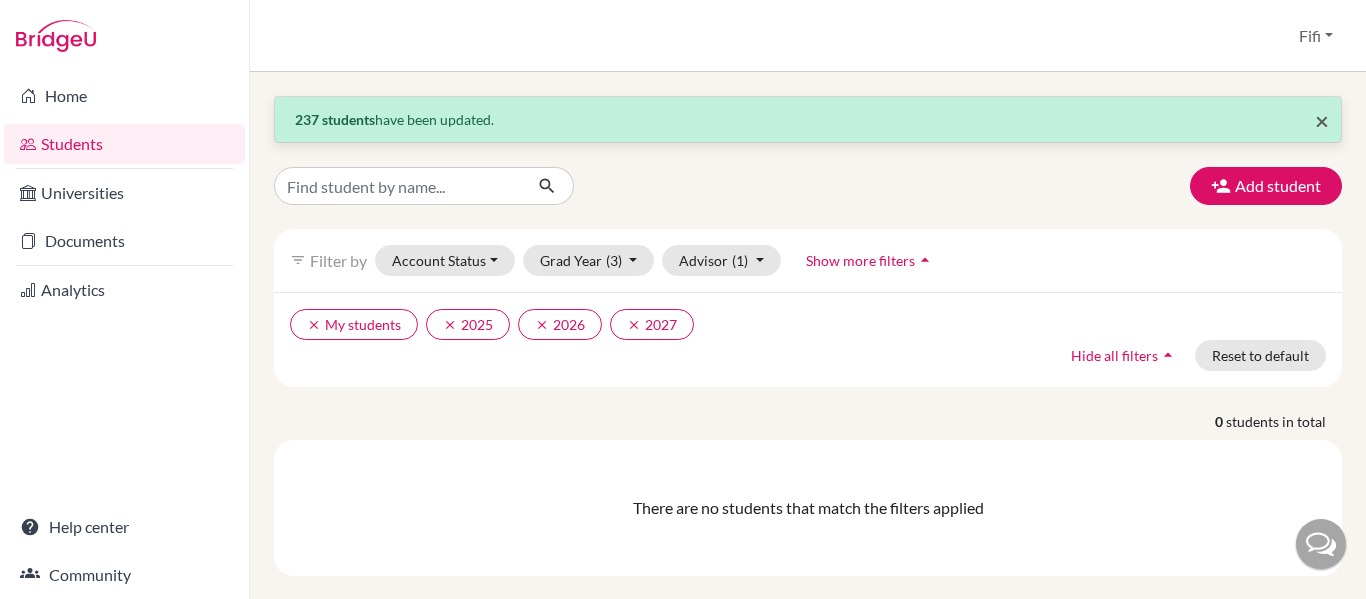 click on "×" at bounding box center [1322, 120] 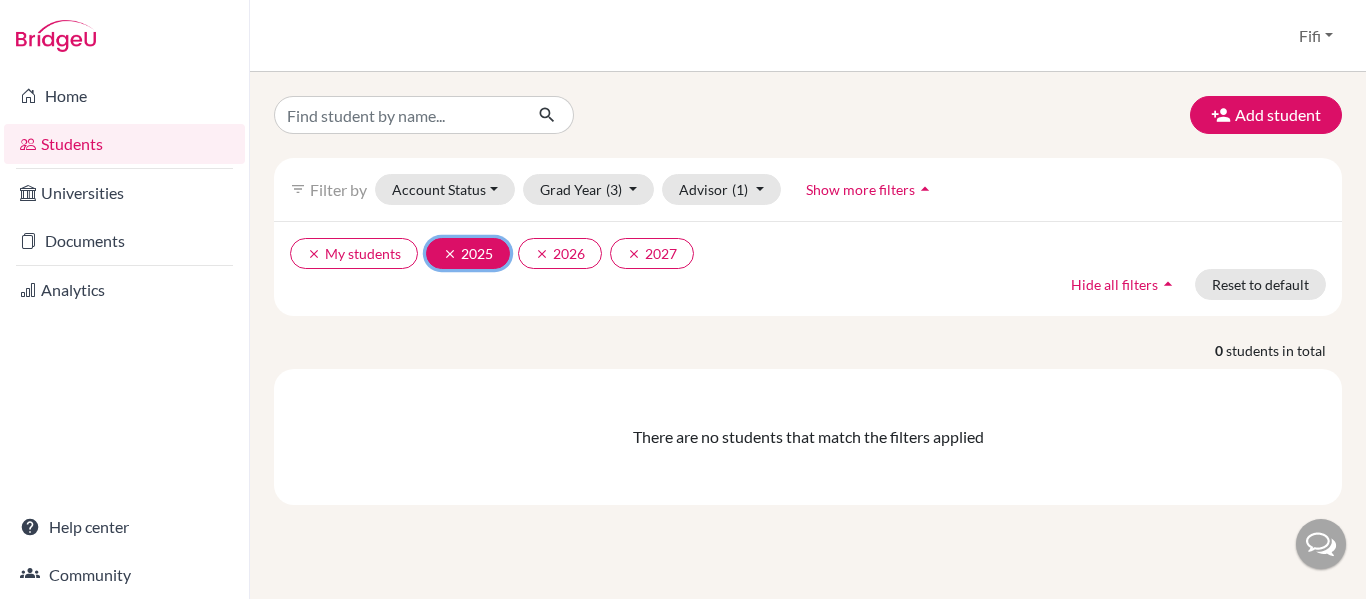 click on "clear 2025" at bounding box center [468, 253] 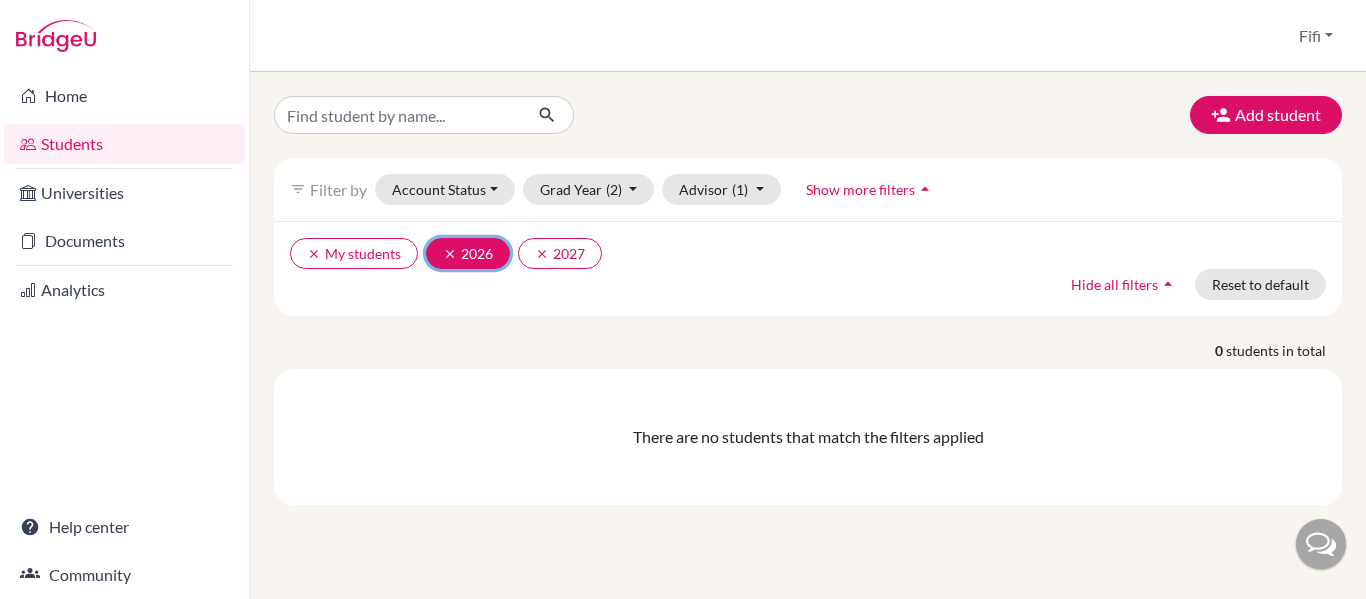 click on "clear" at bounding box center (450, 254) 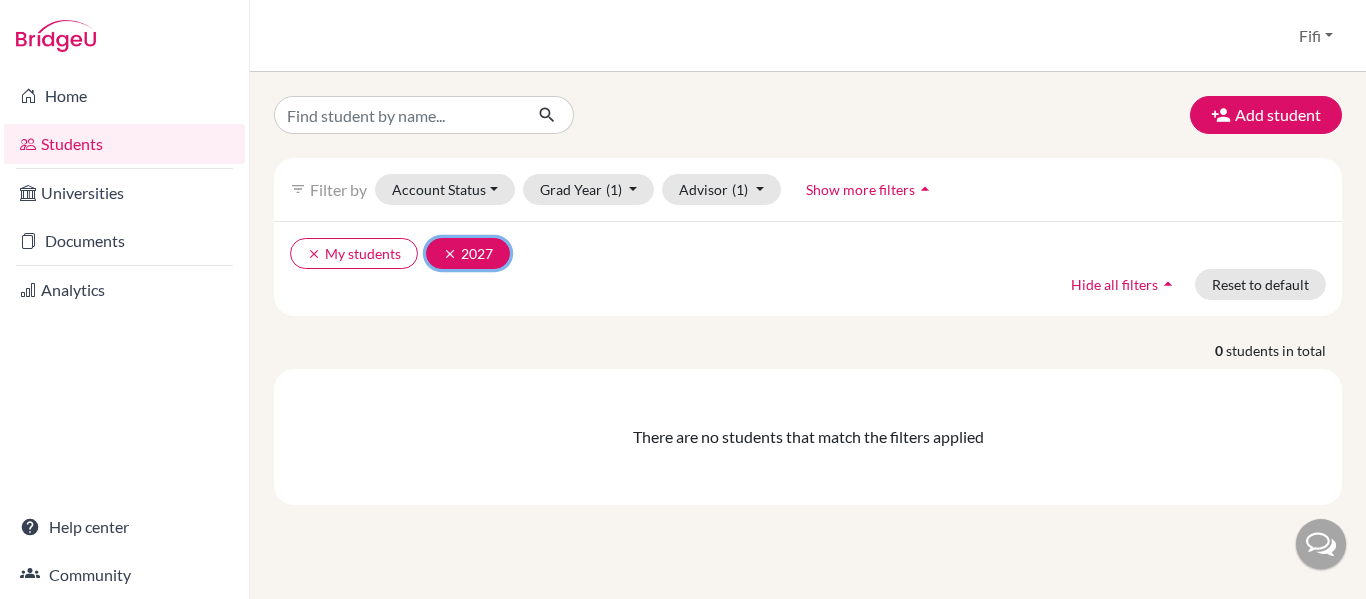 click on "clear" at bounding box center (450, 254) 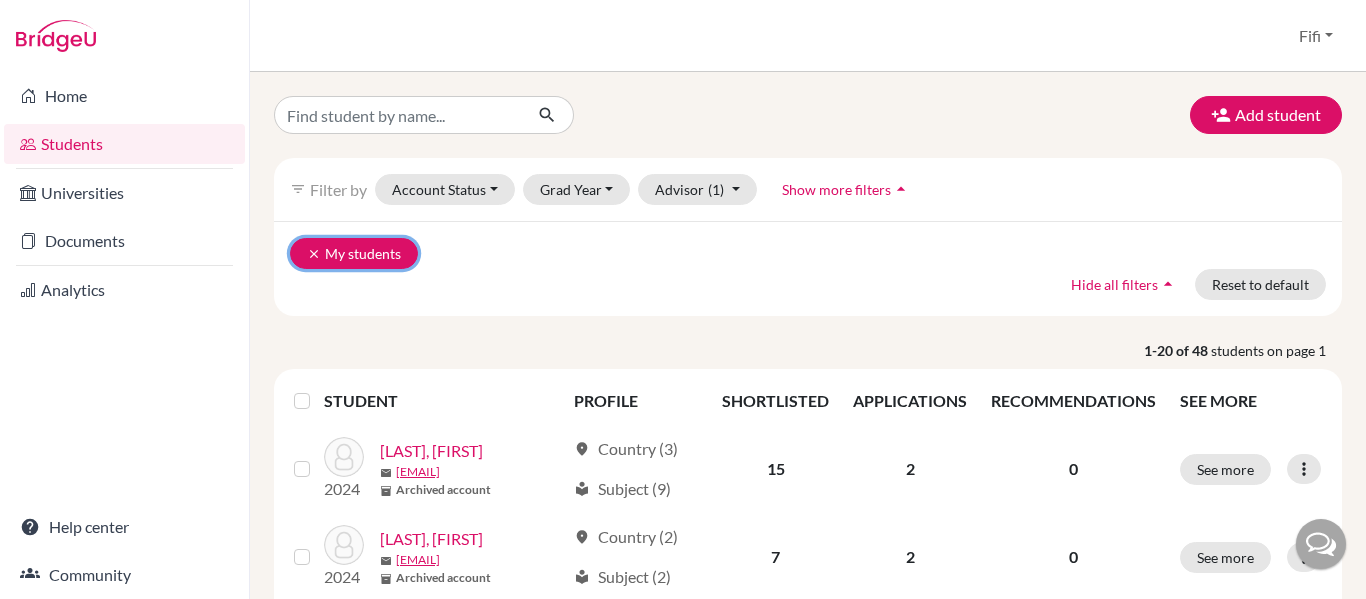 click on "clear My students" at bounding box center [354, 253] 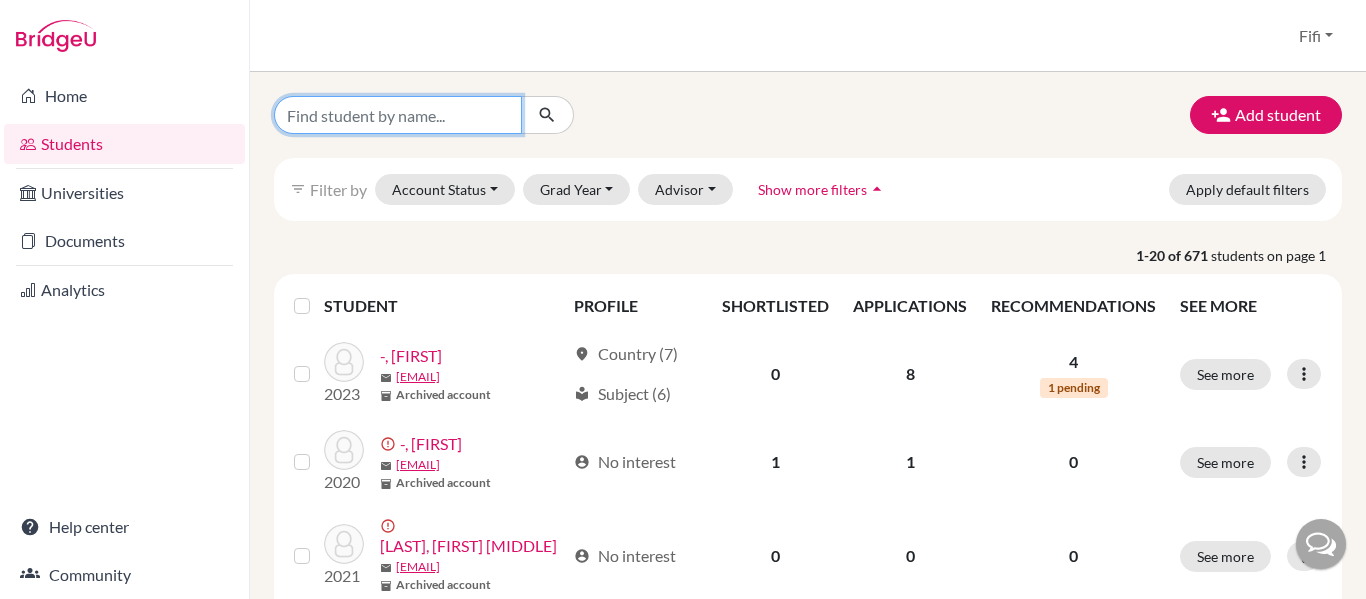 click at bounding box center (398, 115) 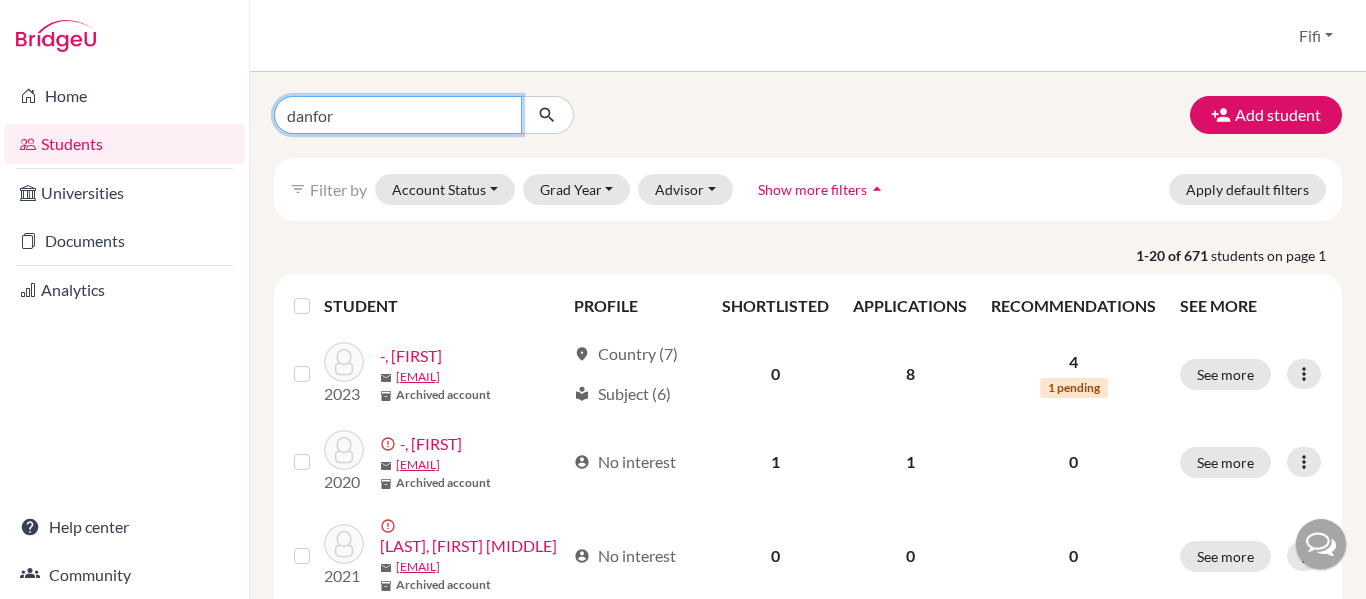 type on "danford" 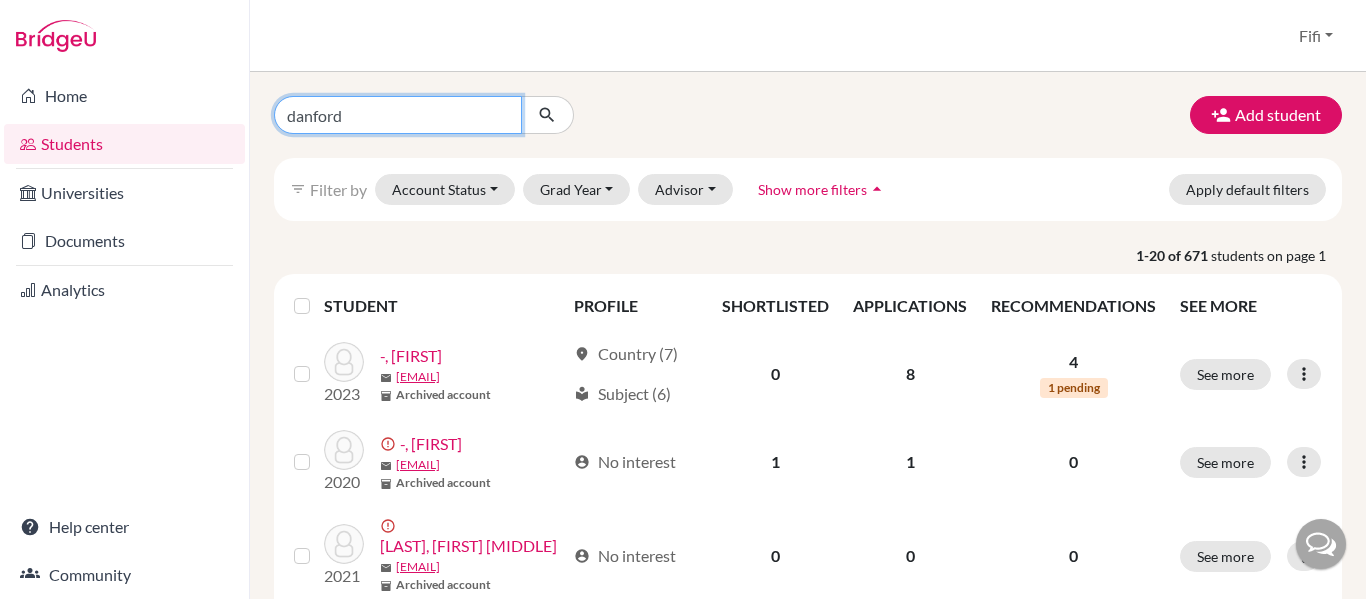 click at bounding box center [547, 115] 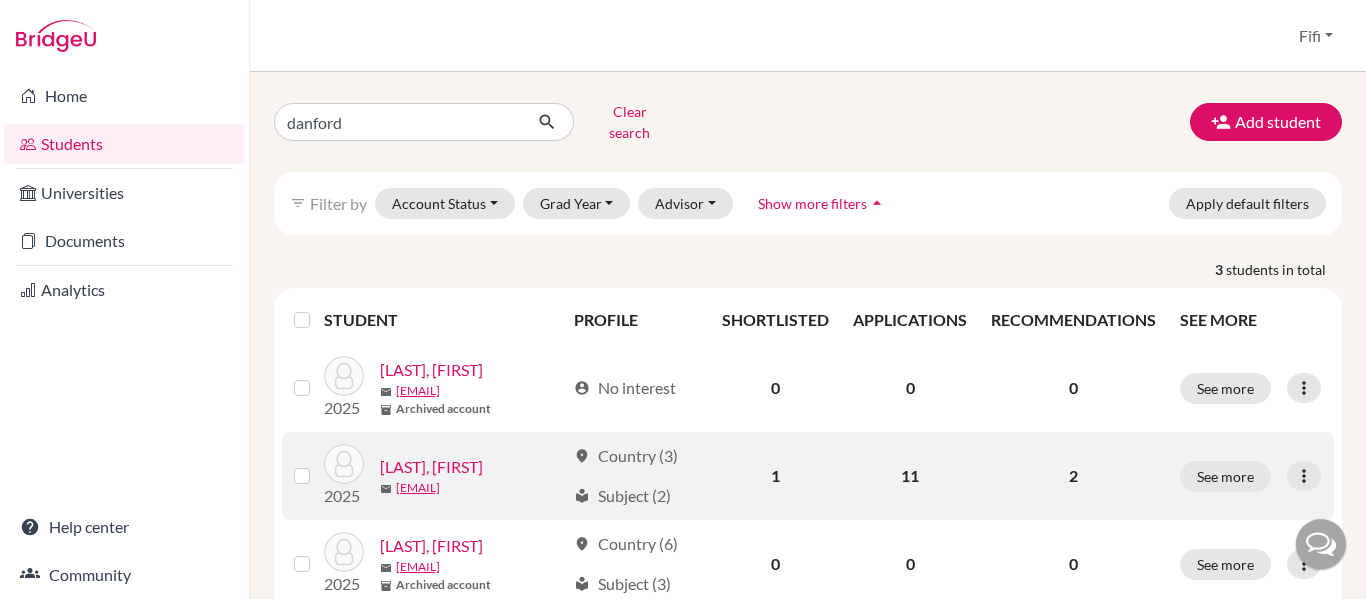 click on "[LAST], [FIRST]" at bounding box center (431, 467) 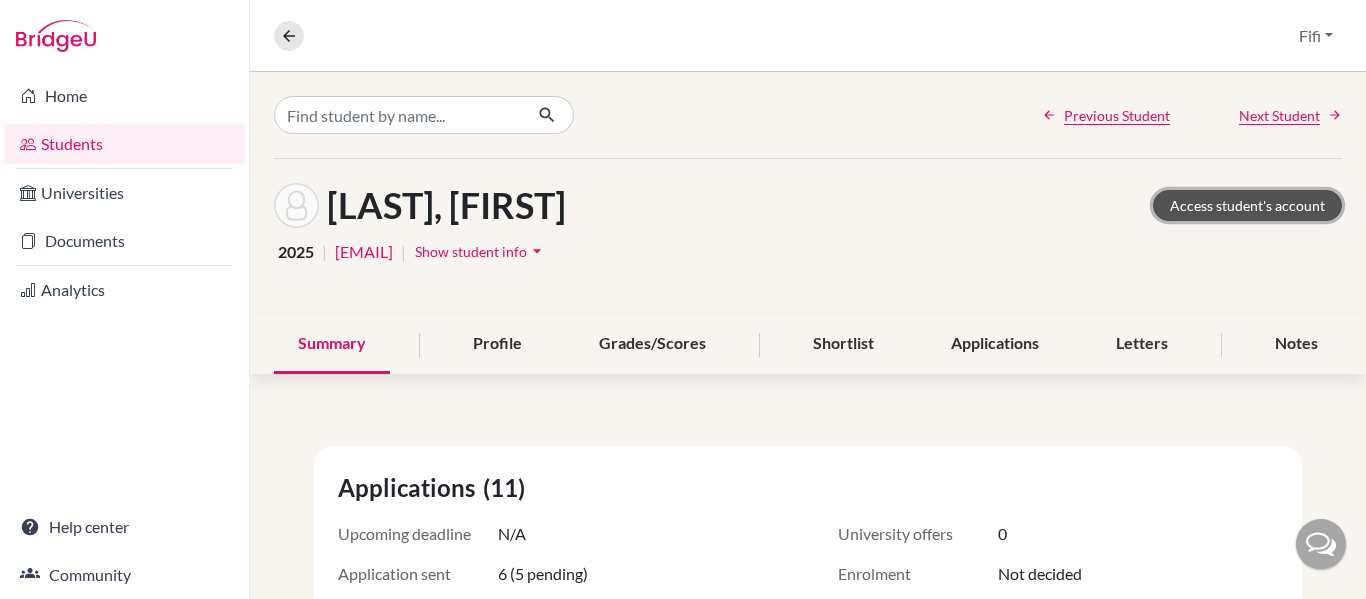 click on "Access student's account" at bounding box center [1247, 205] 